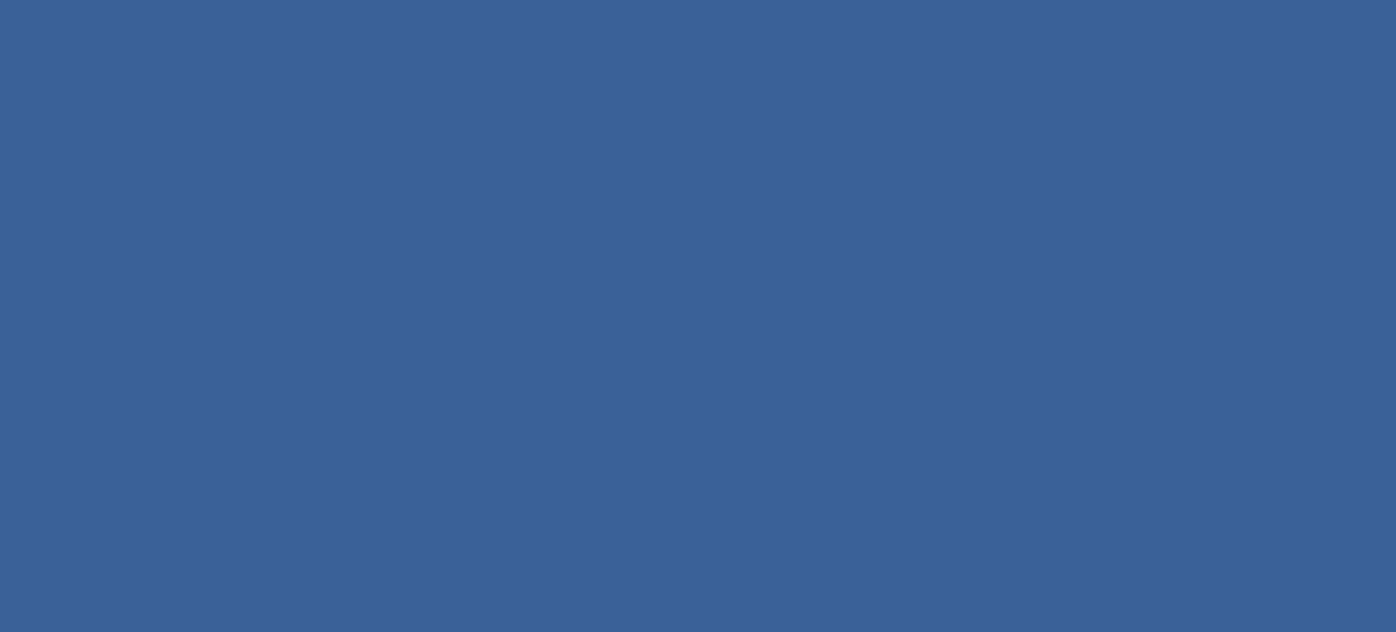 scroll, scrollTop: 0, scrollLeft: 0, axis: both 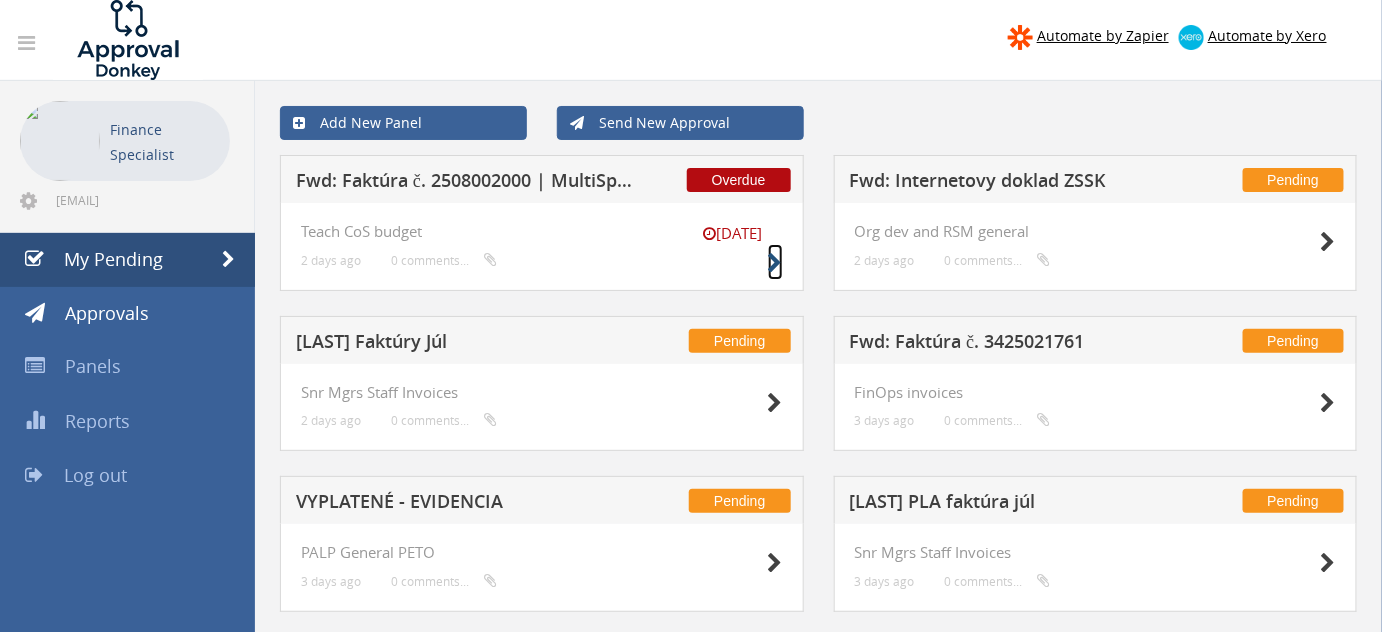 click at bounding box center [775, 263] 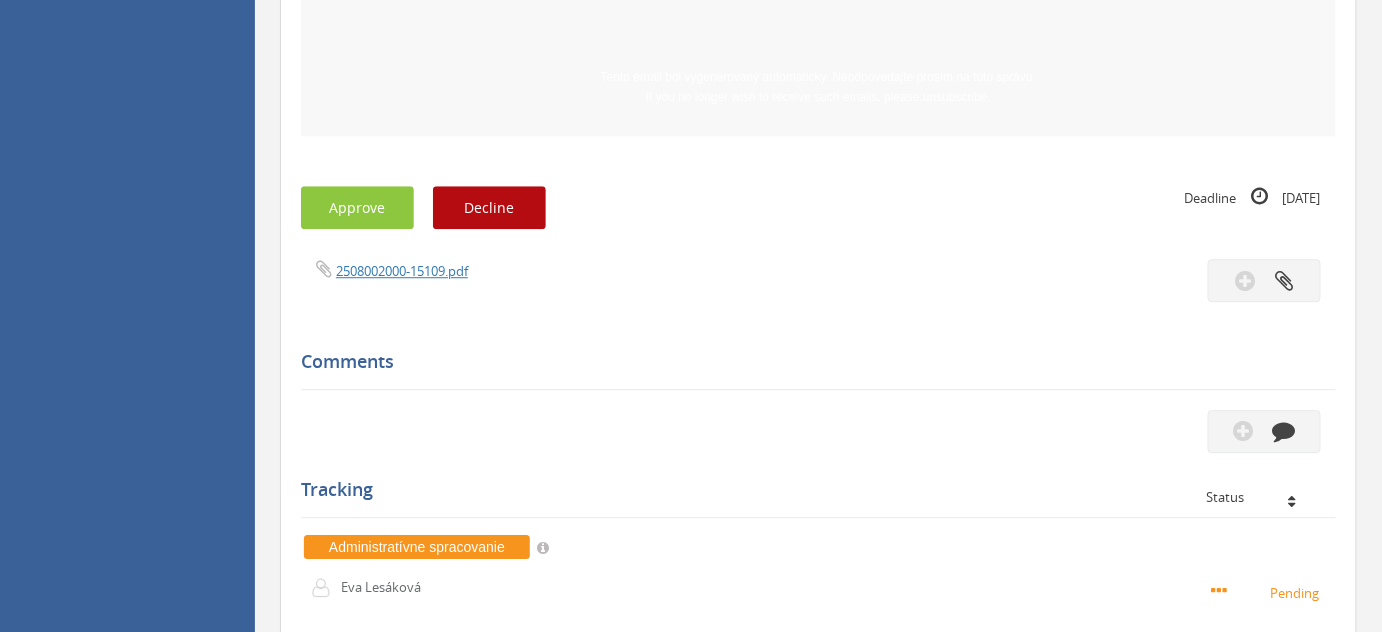 scroll, scrollTop: 1693, scrollLeft: 0, axis: vertical 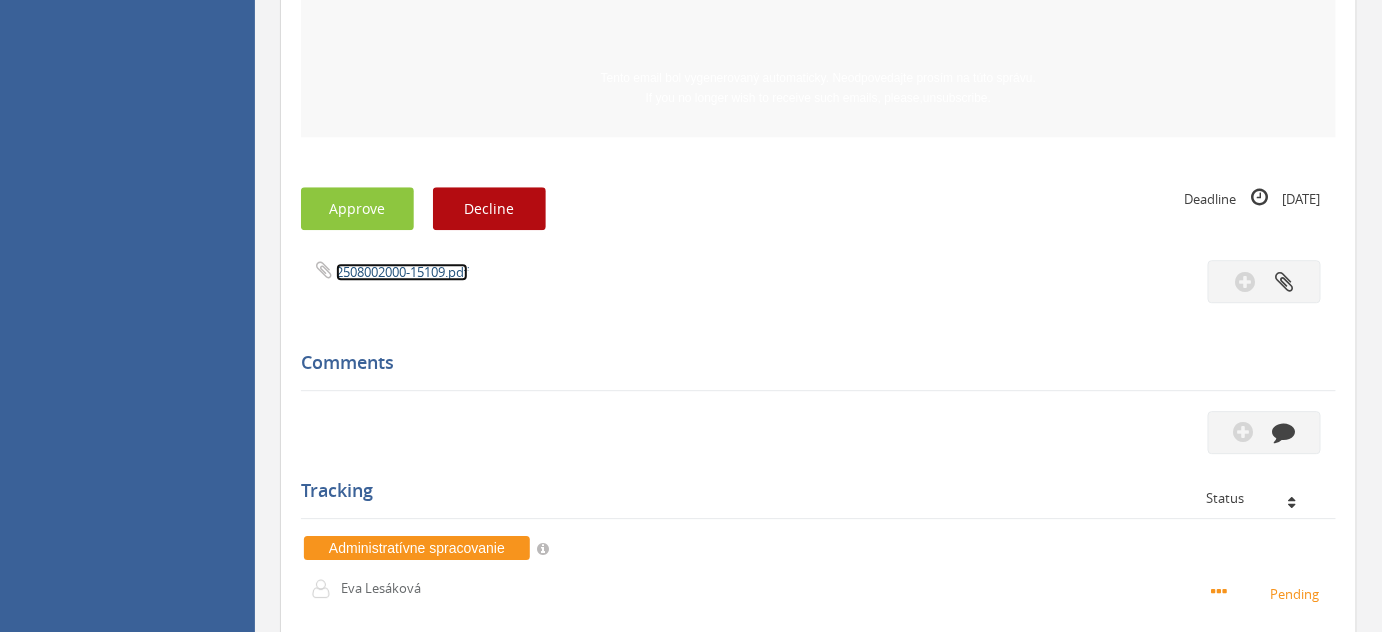 click on "2508002000-15109.pdf" at bounding box center (402, 272) 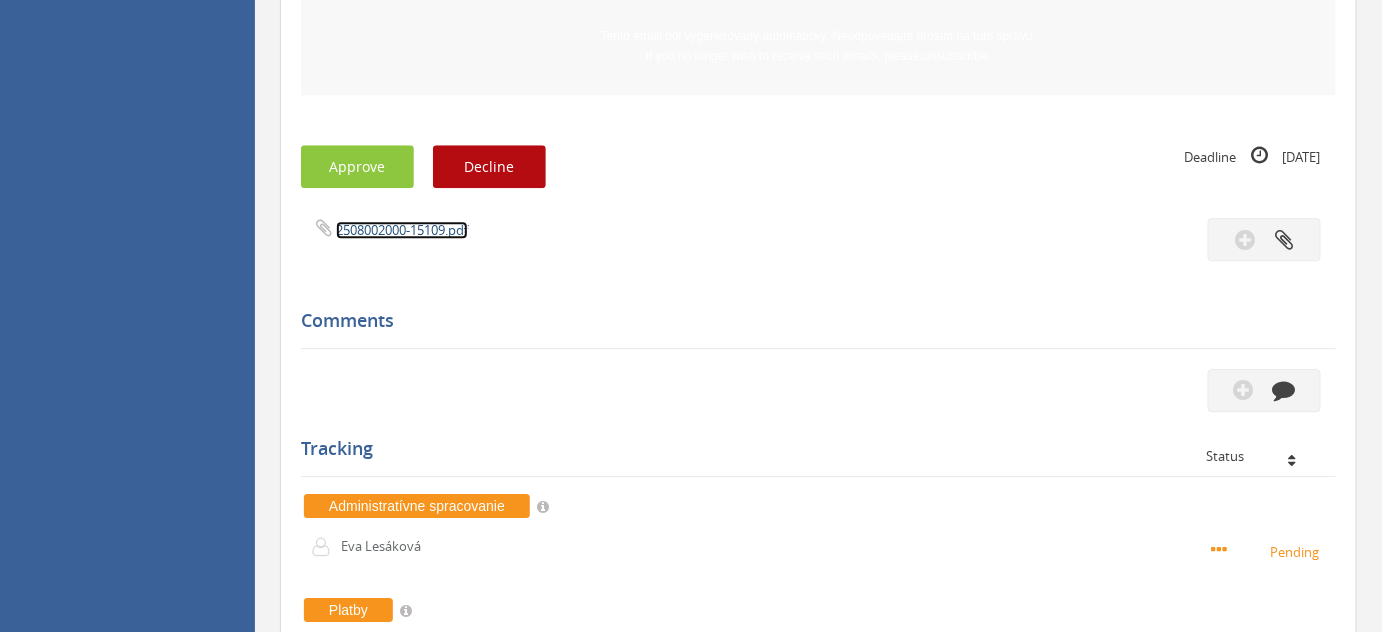 scroll, scrollTop: 1725, scrollLeft: 0, axis: vertical 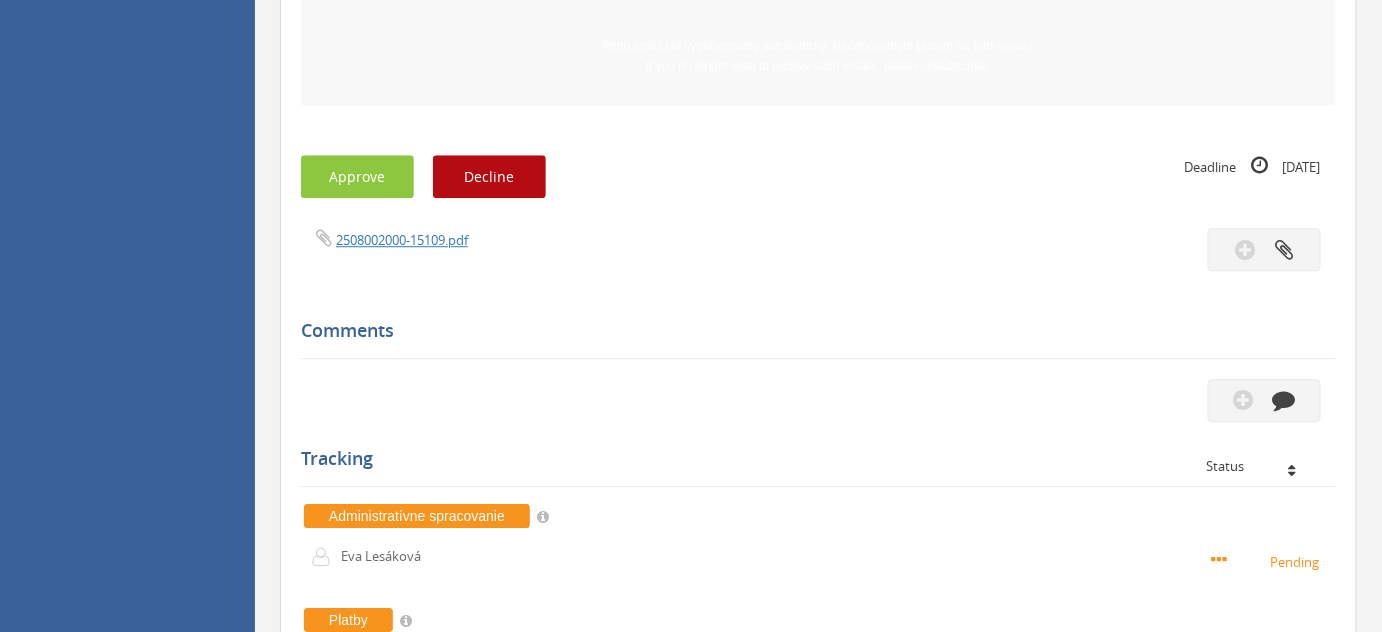 click on "2508002000-15109.pdf" at bounding box center [552, 239] 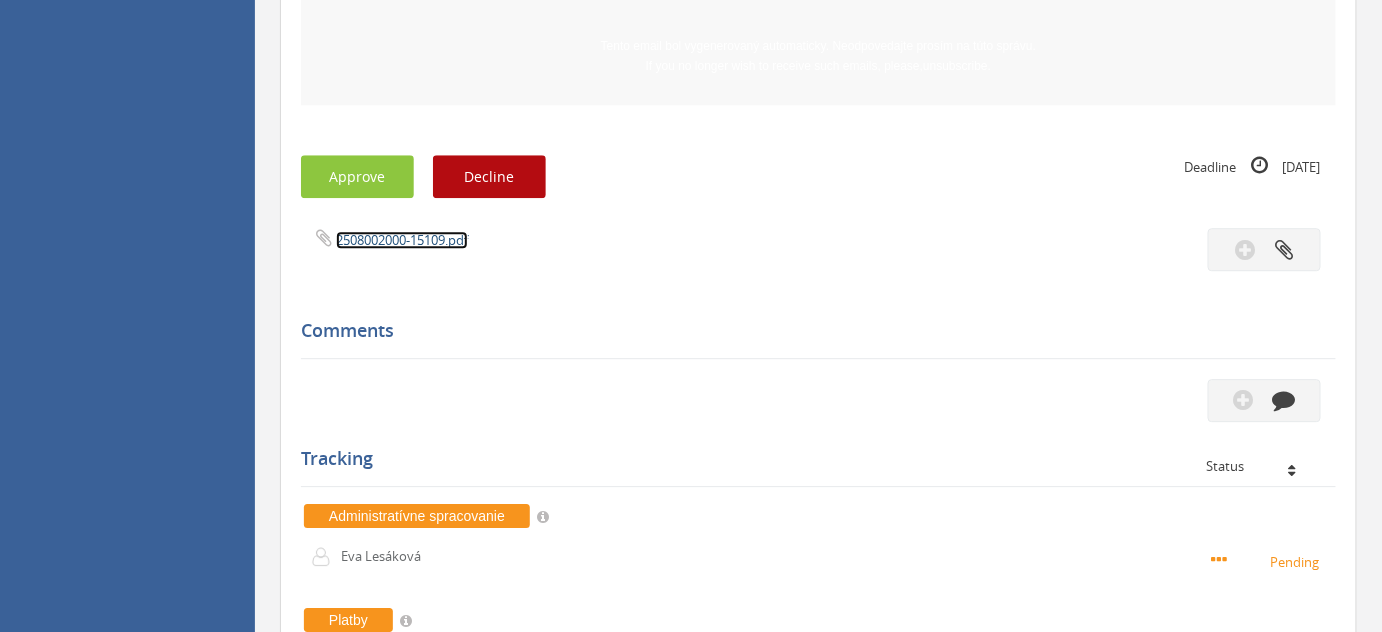 click on "2508002000-15109.pdf" at bounding box center (402, 240) 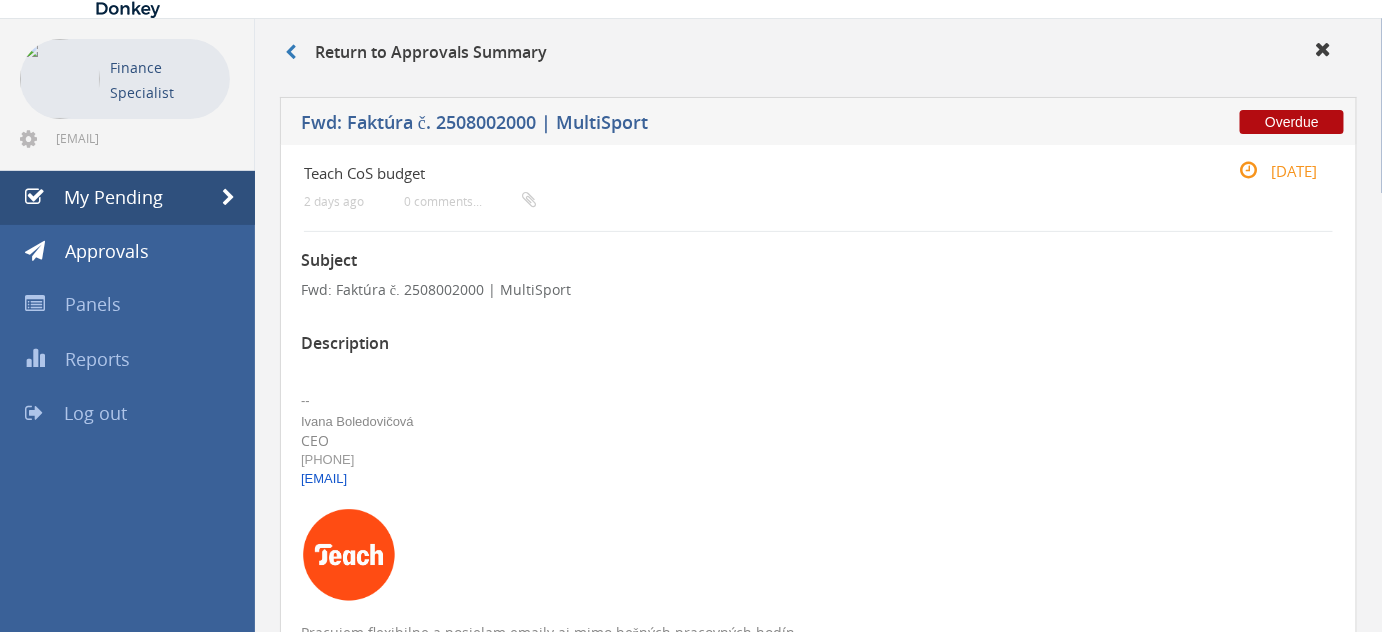 scroll, scrollTop: 0, scrollLeft: 0, axis: both 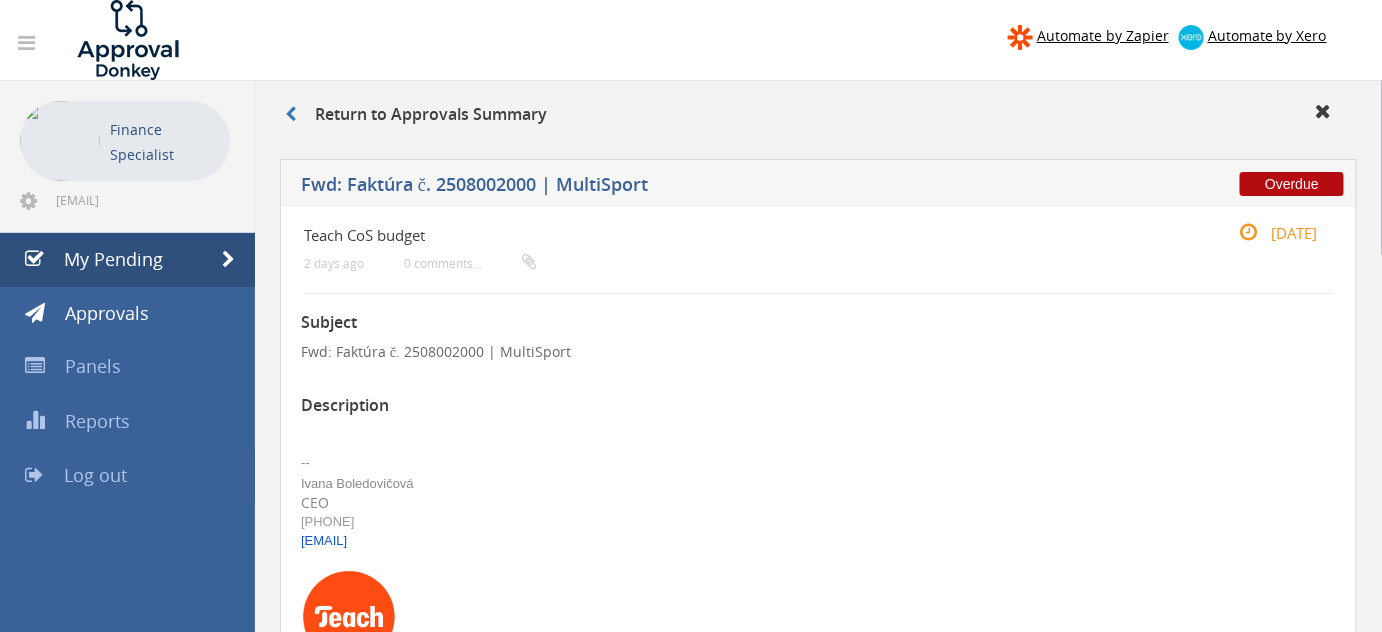 click on "Log out" at bounding box center (95, 475) 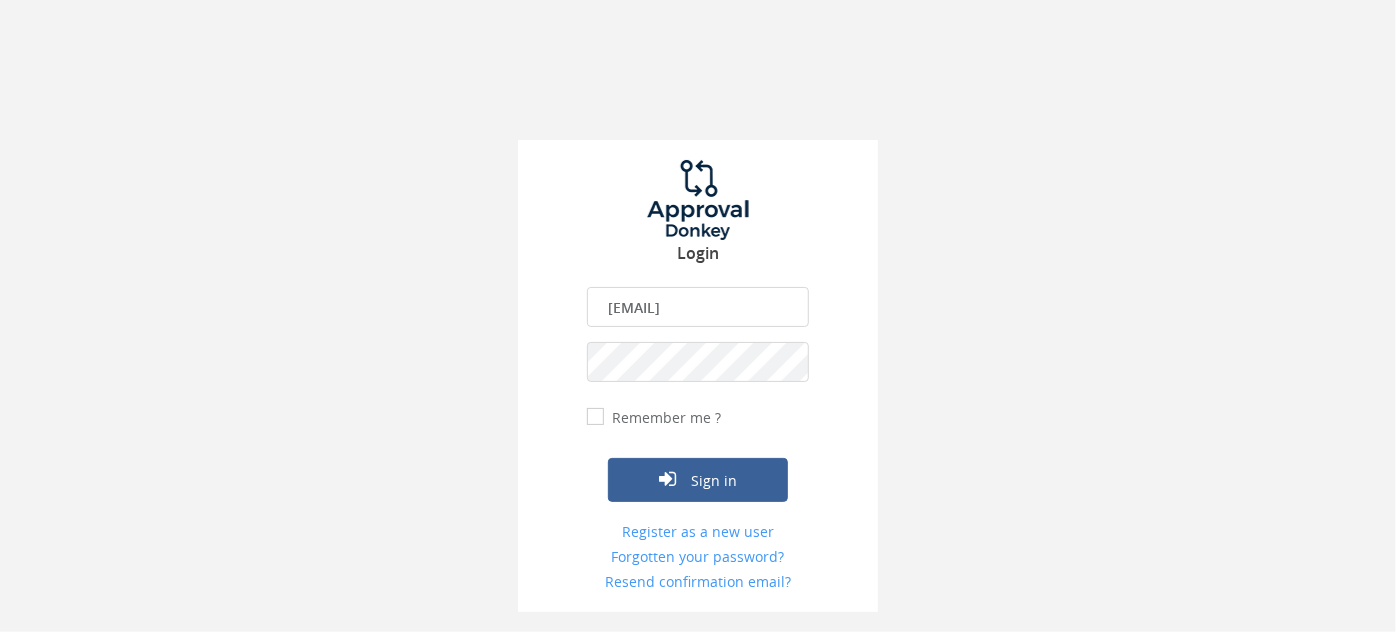 click on "[EMAIL]" at bounding box center [698, 307] 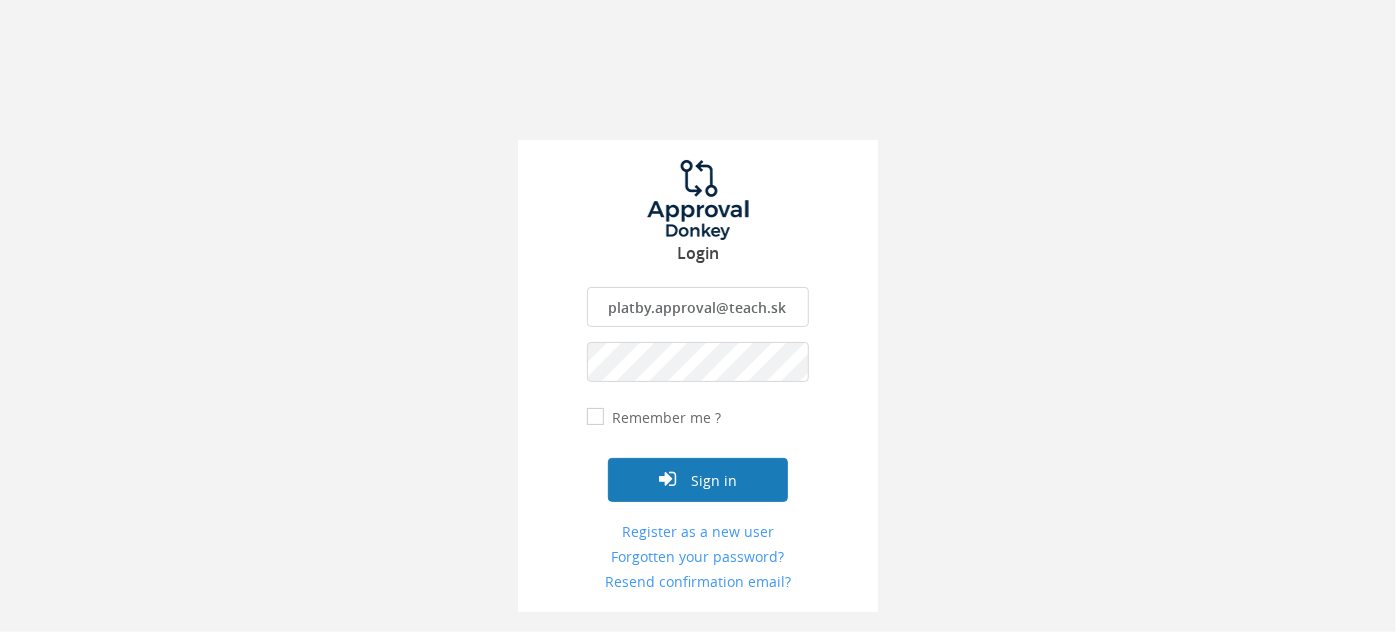 click on "Sign in" at bounding box center [698, 480] 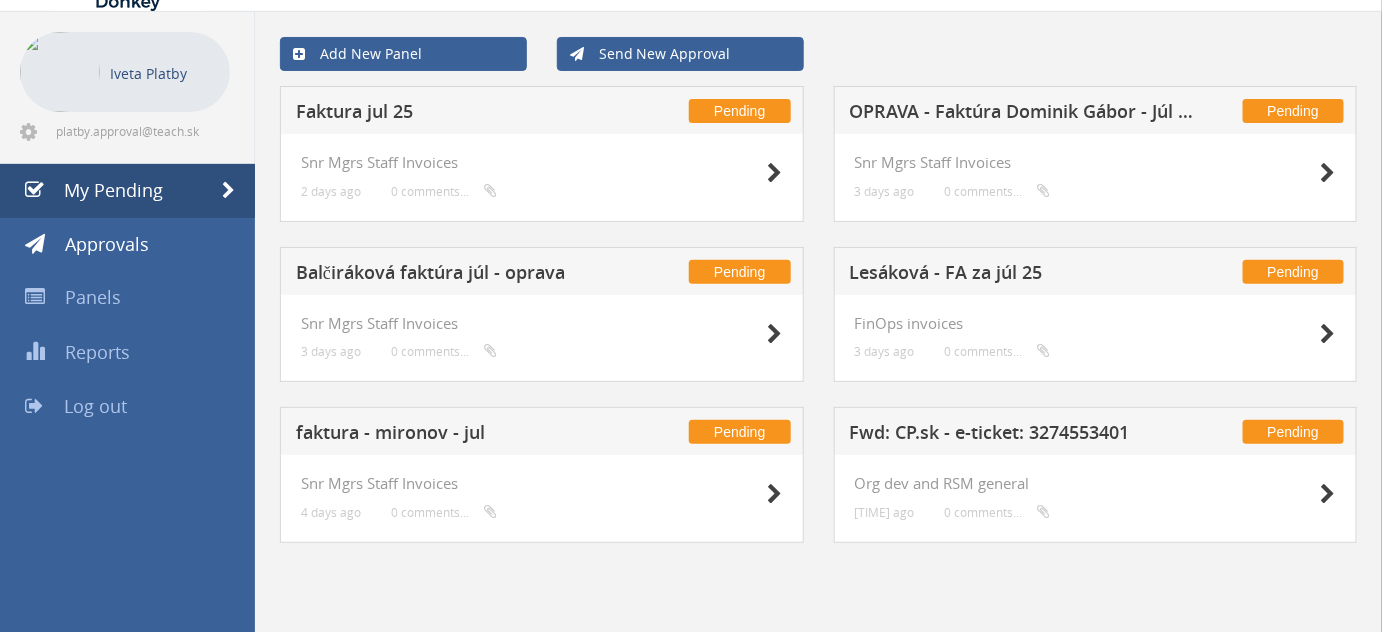 scroll, scrollTop: 80, scrollLeft: 0, axis: vertical 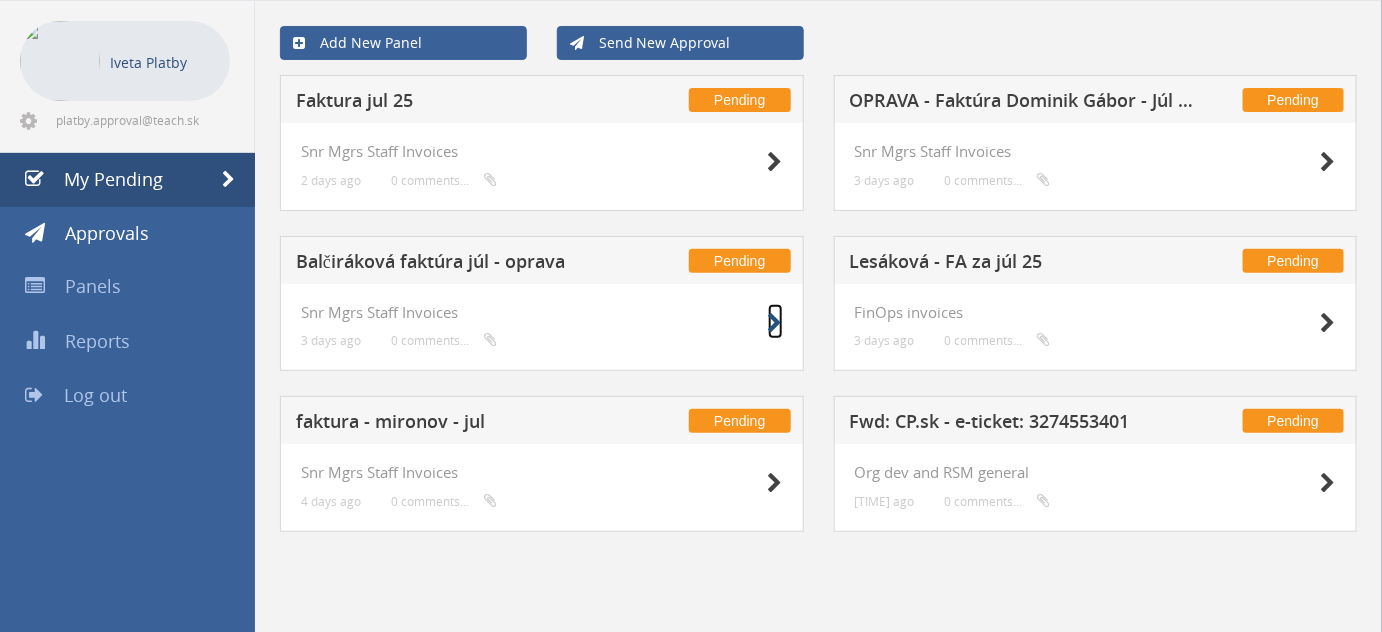 click at bounding box center (775, 323) 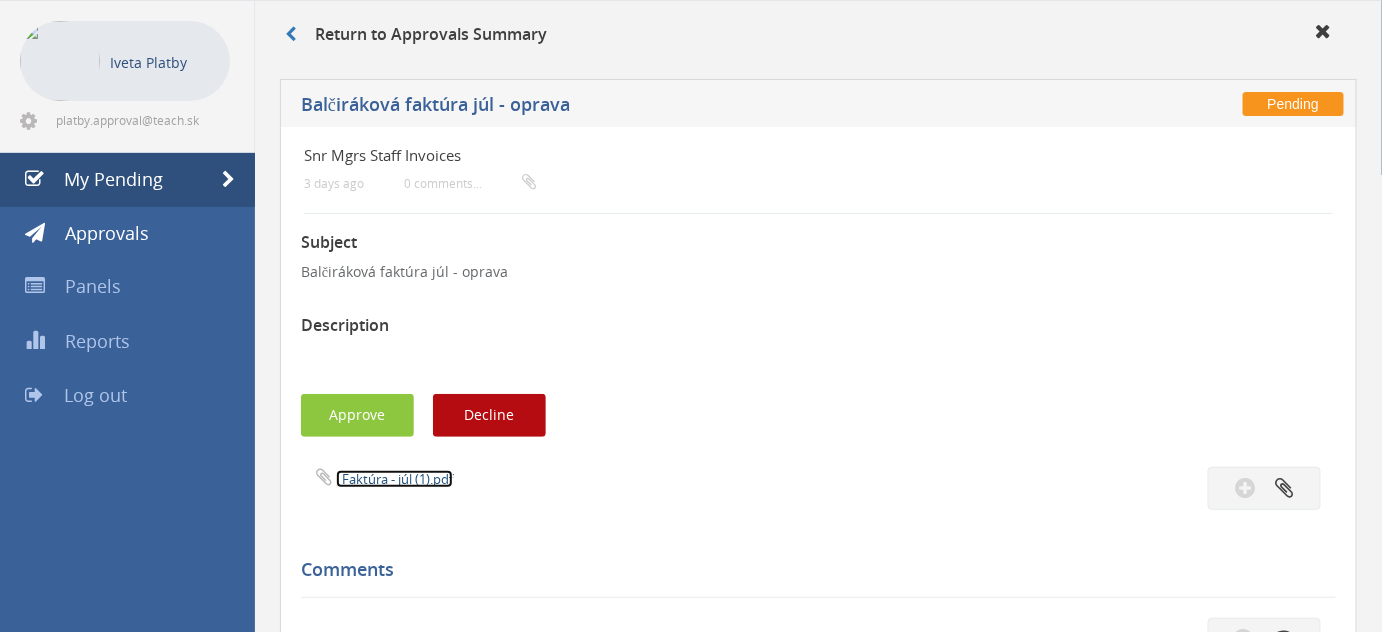 click on "_Faktúra - júl (1).pdf" at bounding box center [394, 479] 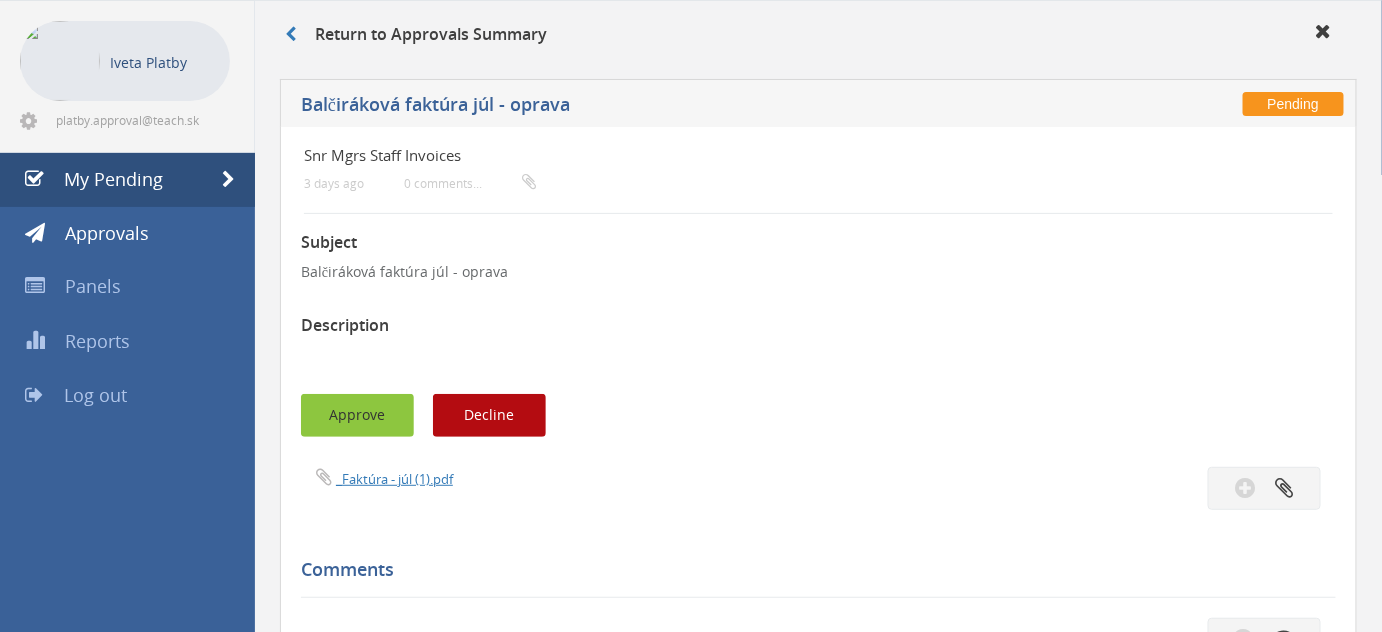 click on "Approve" at bounding box center [357, 415] 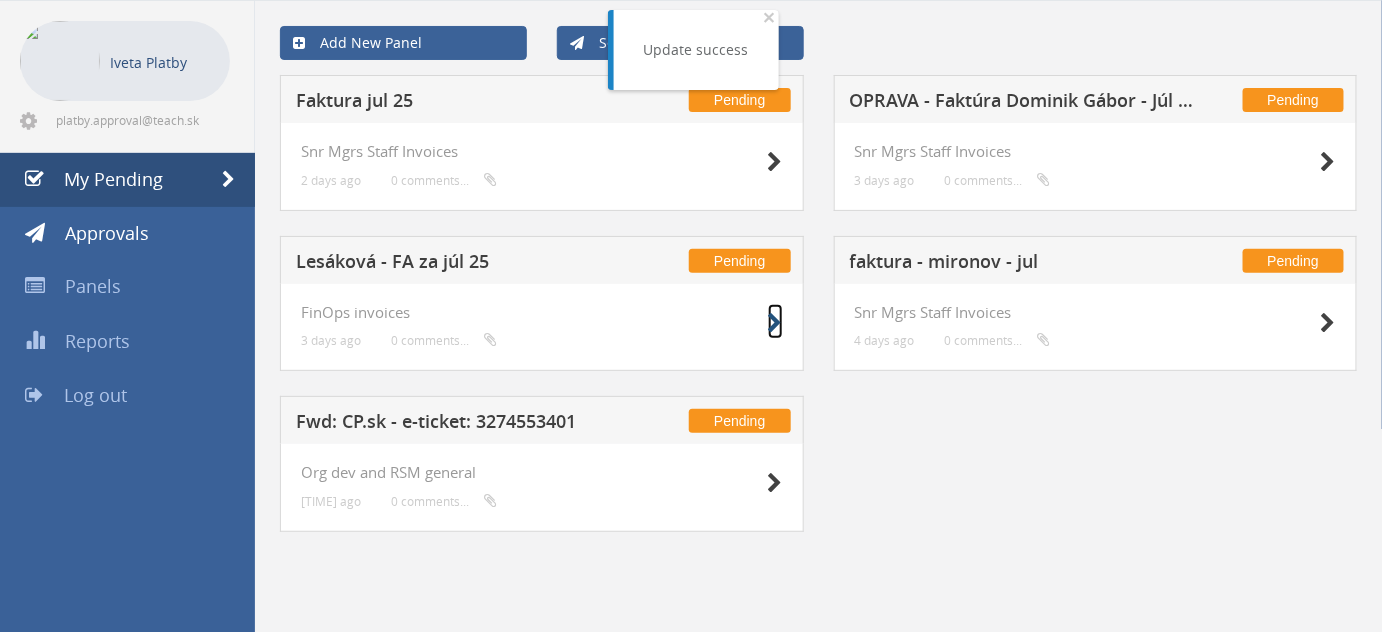 click at bounding box center [775, 323] 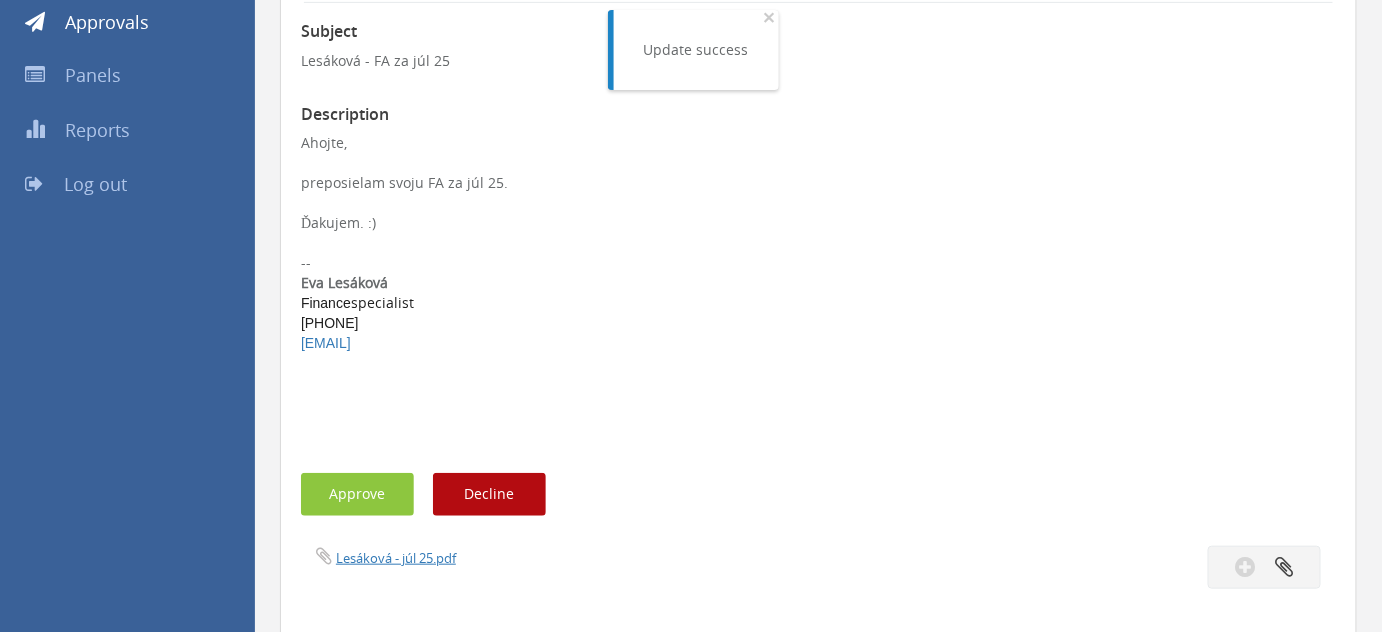 scroll, scrollTop: 293, scrollLeft: 0, axis: vertical 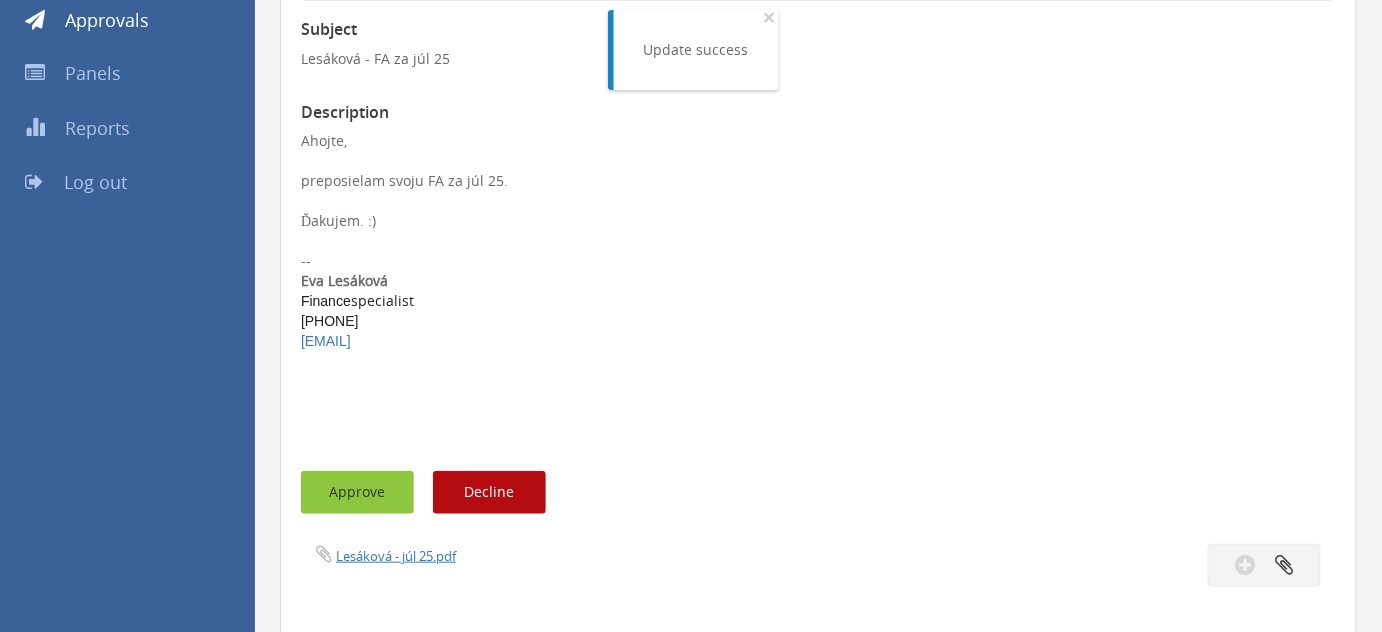 click on "Approve" at bounding box center (357, 492) 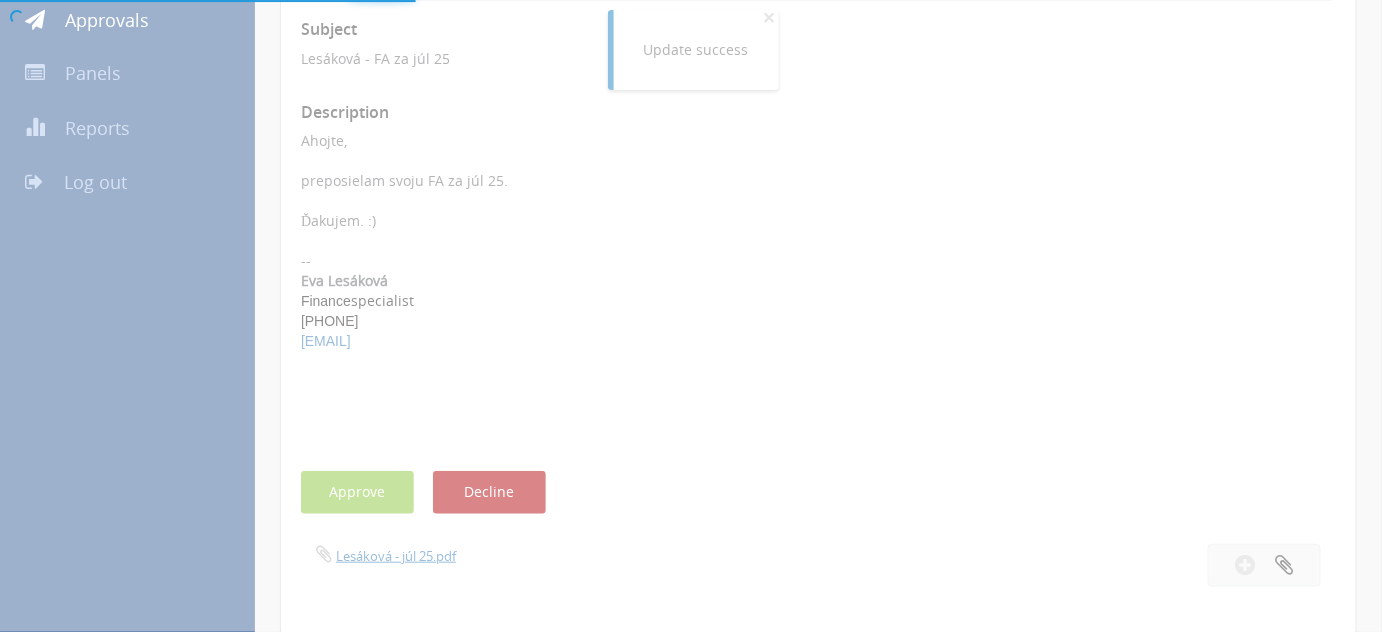 scroll, scrollTop: 80, scrollLeft: 0, axis: vertical 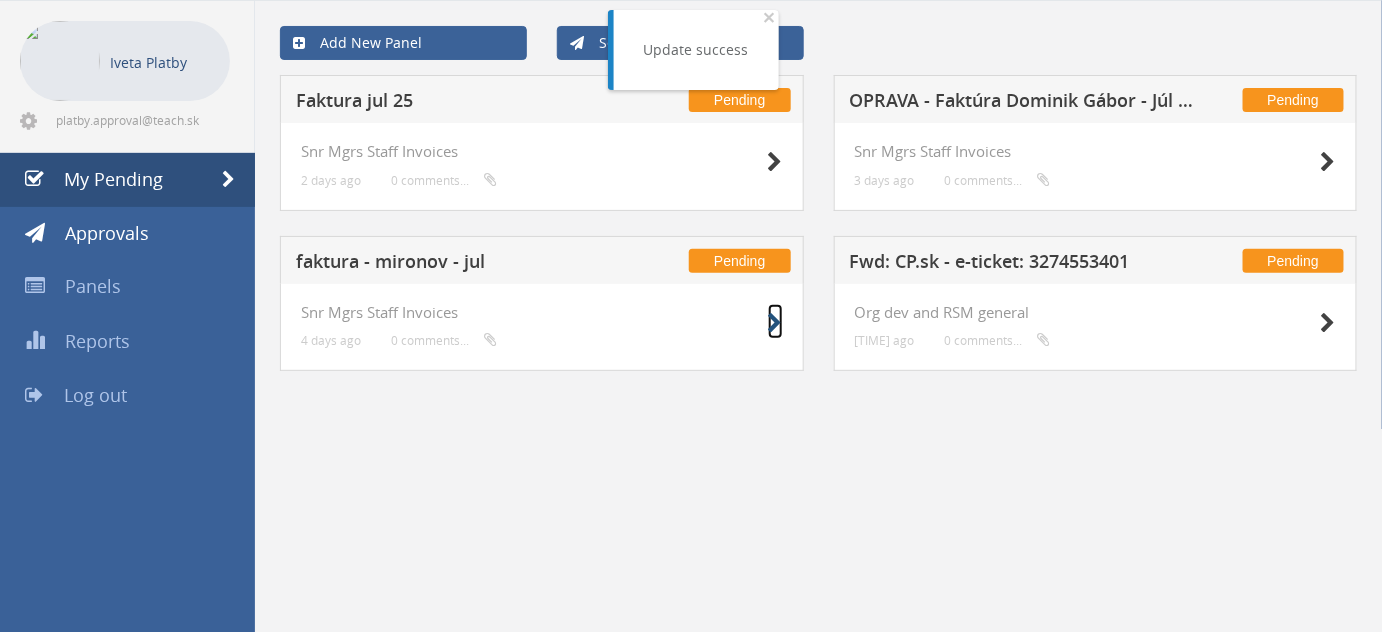 click at bounding box center [775, 323] 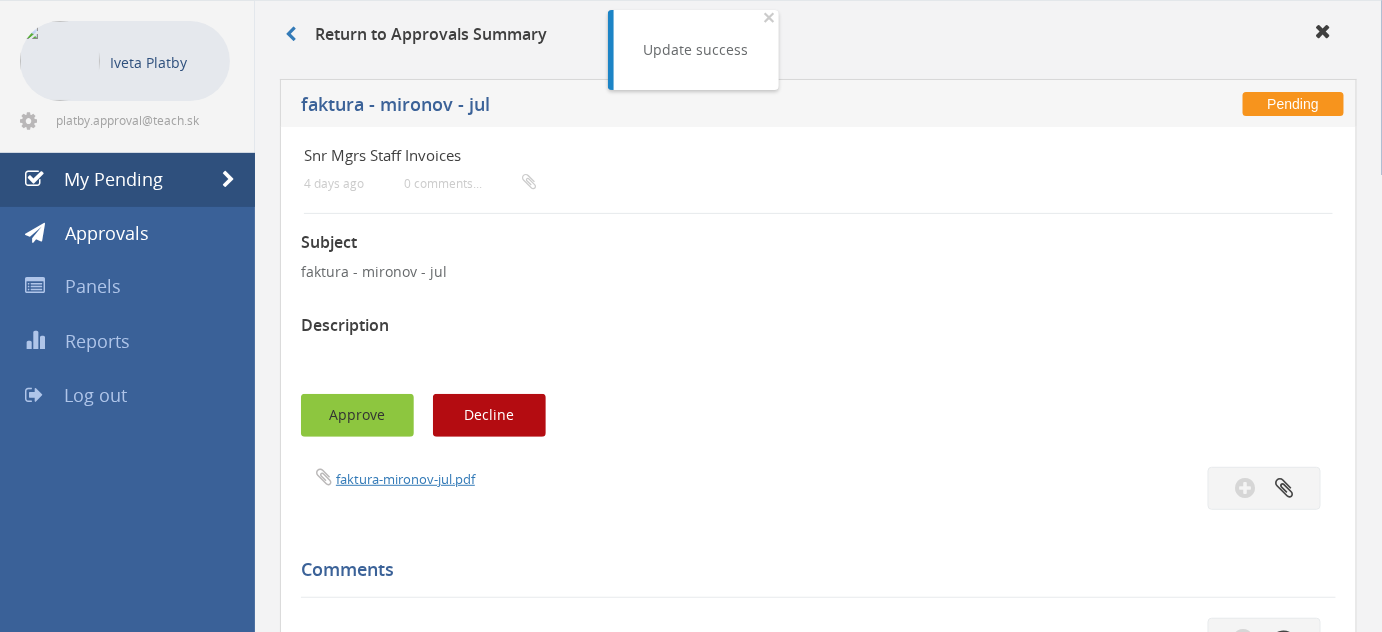 click on "Approve" at bounding box center [357, 415] 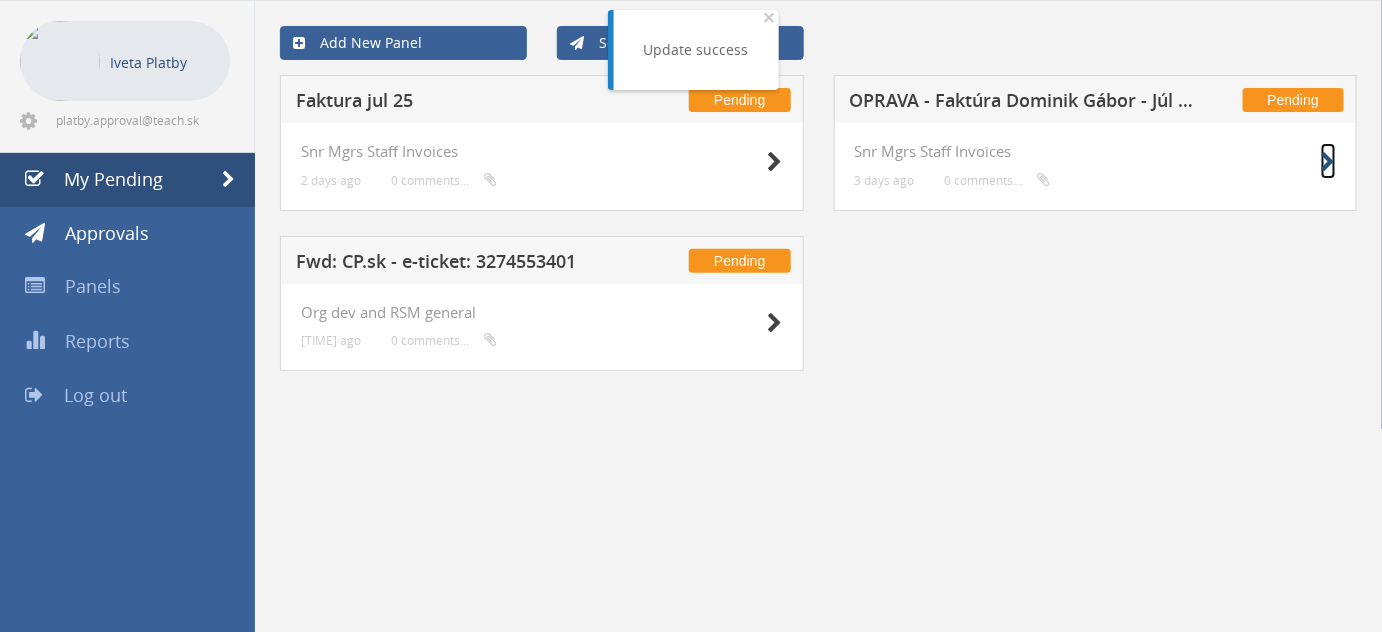 click at bounding box center [1328, 162] 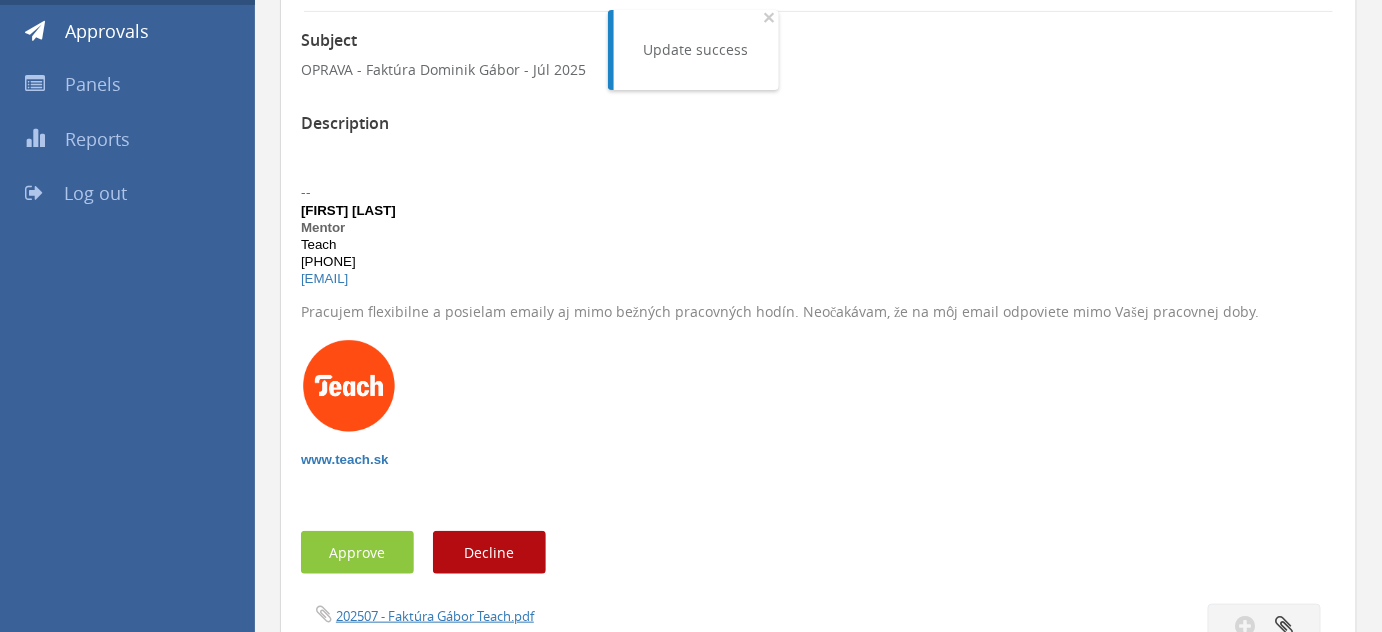 scroll, scrollTop: 284, scrollLeft: 0, axis: vertical 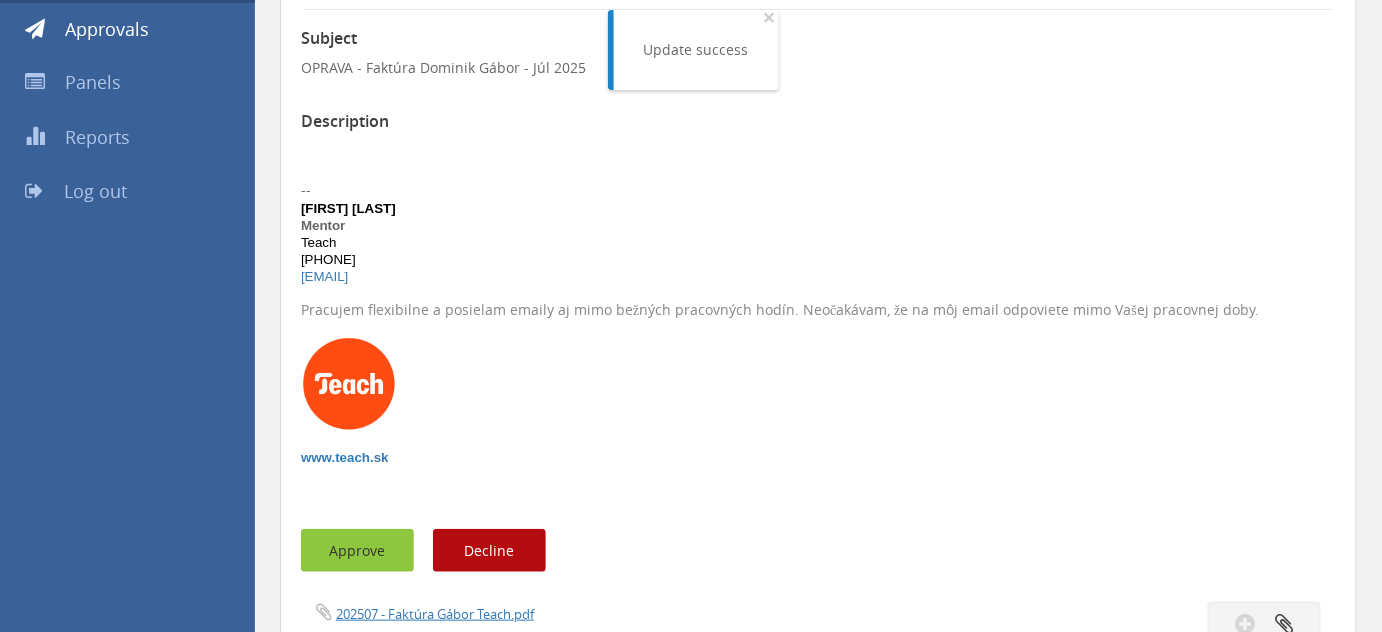 click on "Approve" at bounding box center (357, 550) 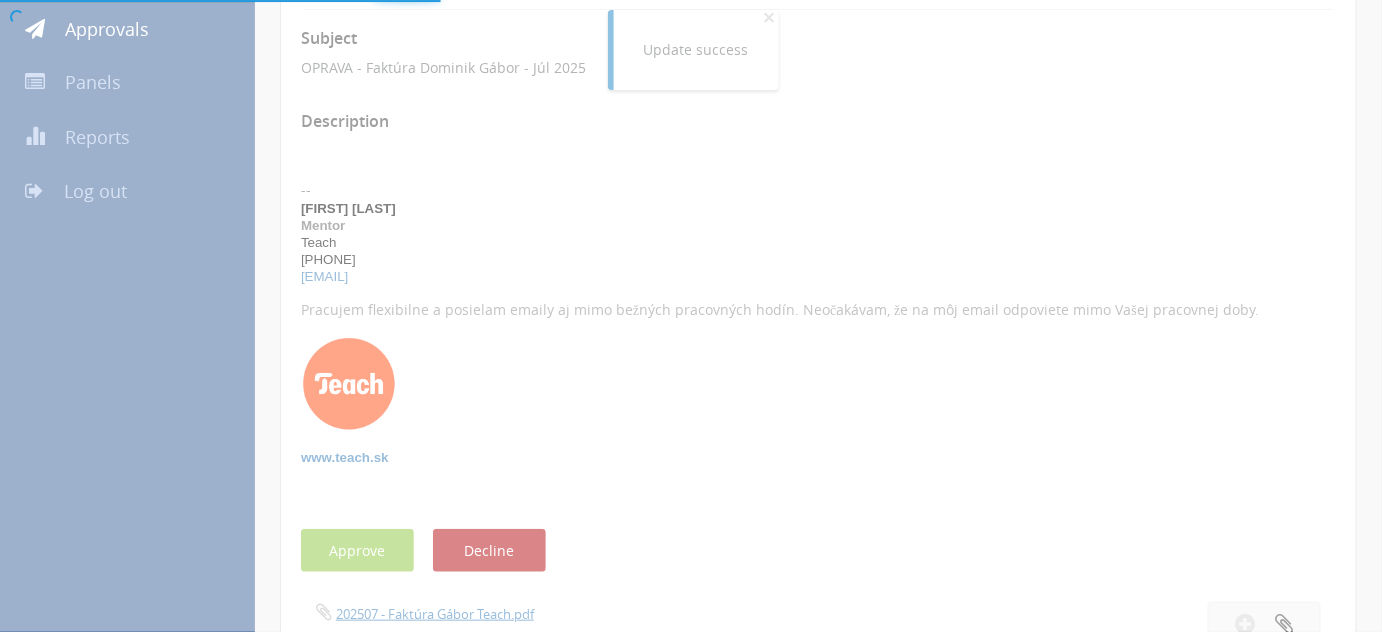 scroll, scrollTop: 80, scrollLeft: 0, axis: vertical 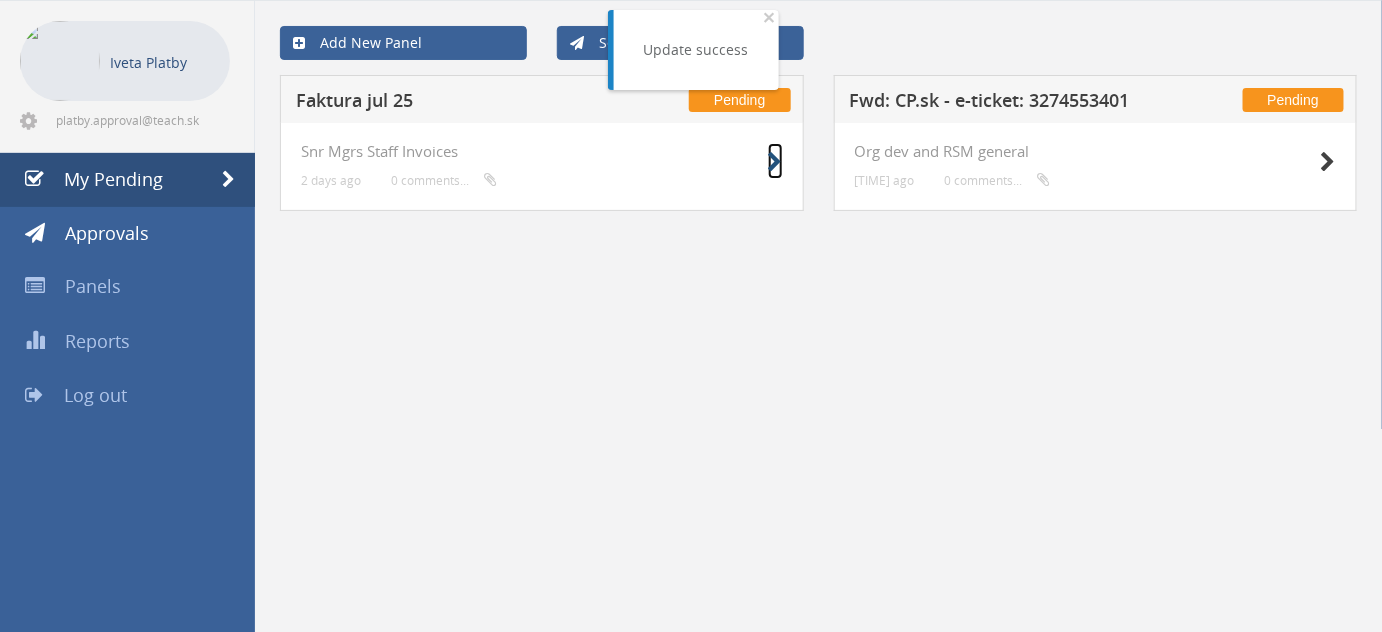 click at bounding box center (775, 162) 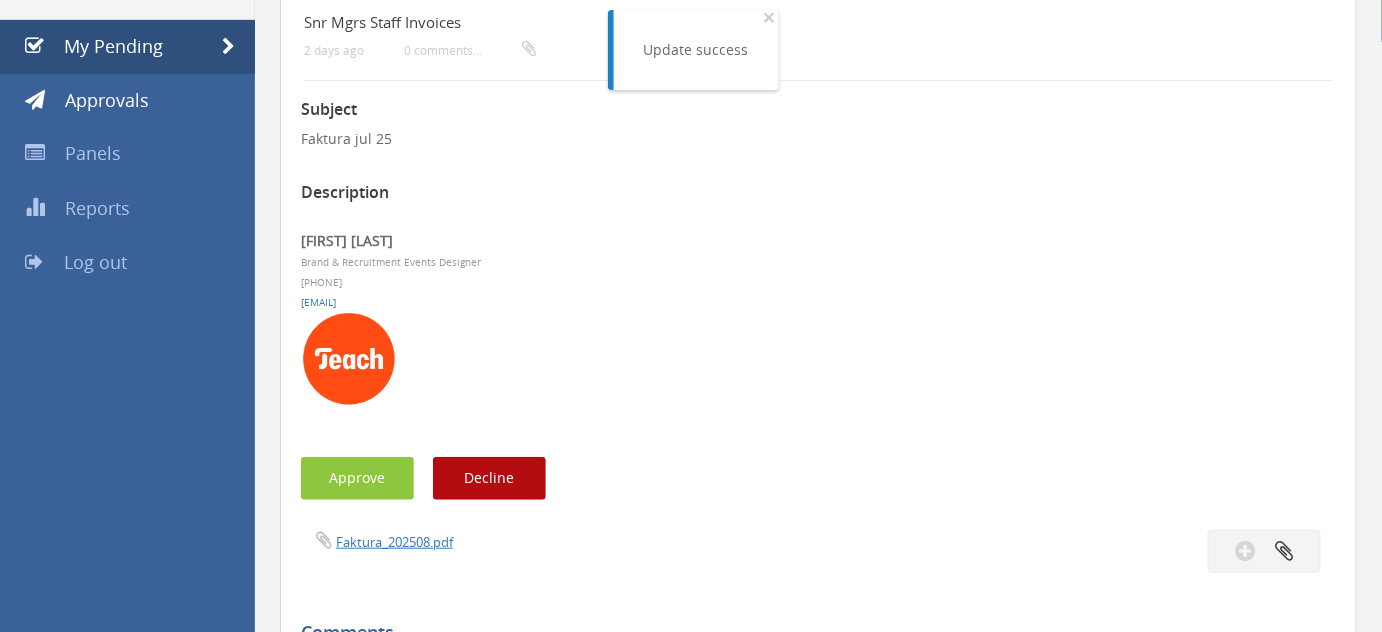 scroll, scrollTop: 222, scrollLeft: 0, axis: vertical 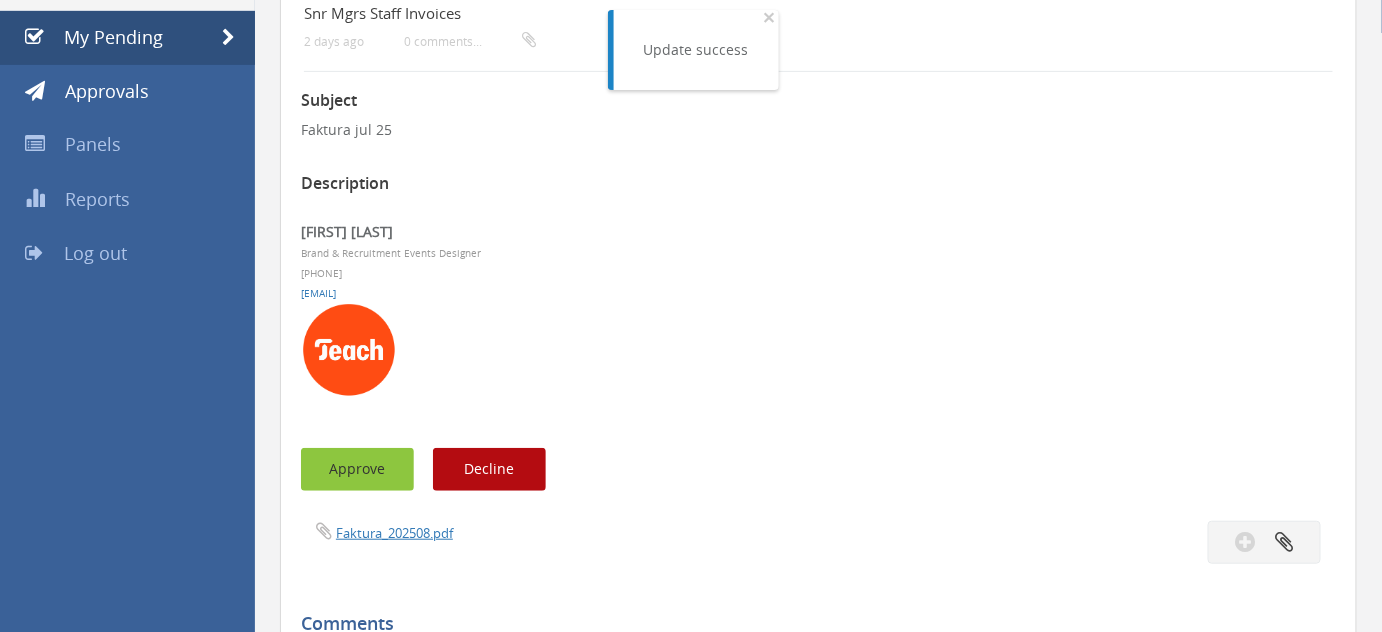 click on "Approve" at bounding box center (357, 469) 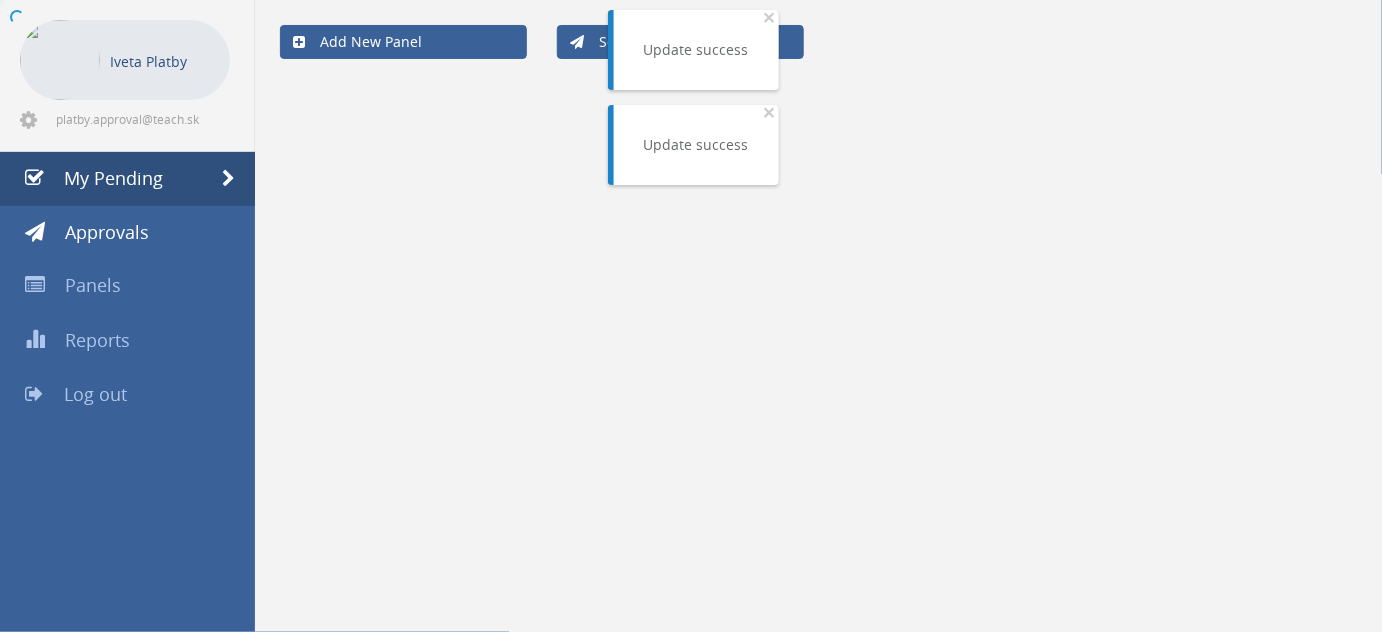 scroll, scrollTop: 80, scrollLeft: 0, axis: vertical 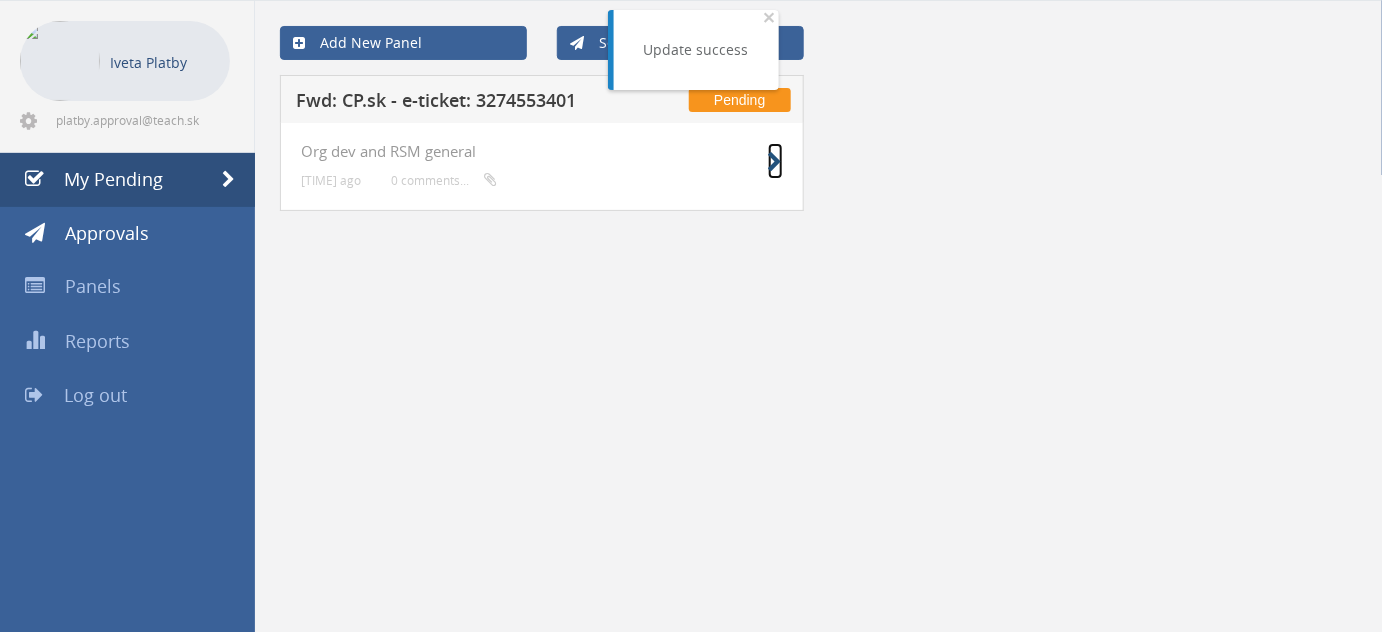 click at bounding box center (775, 162) 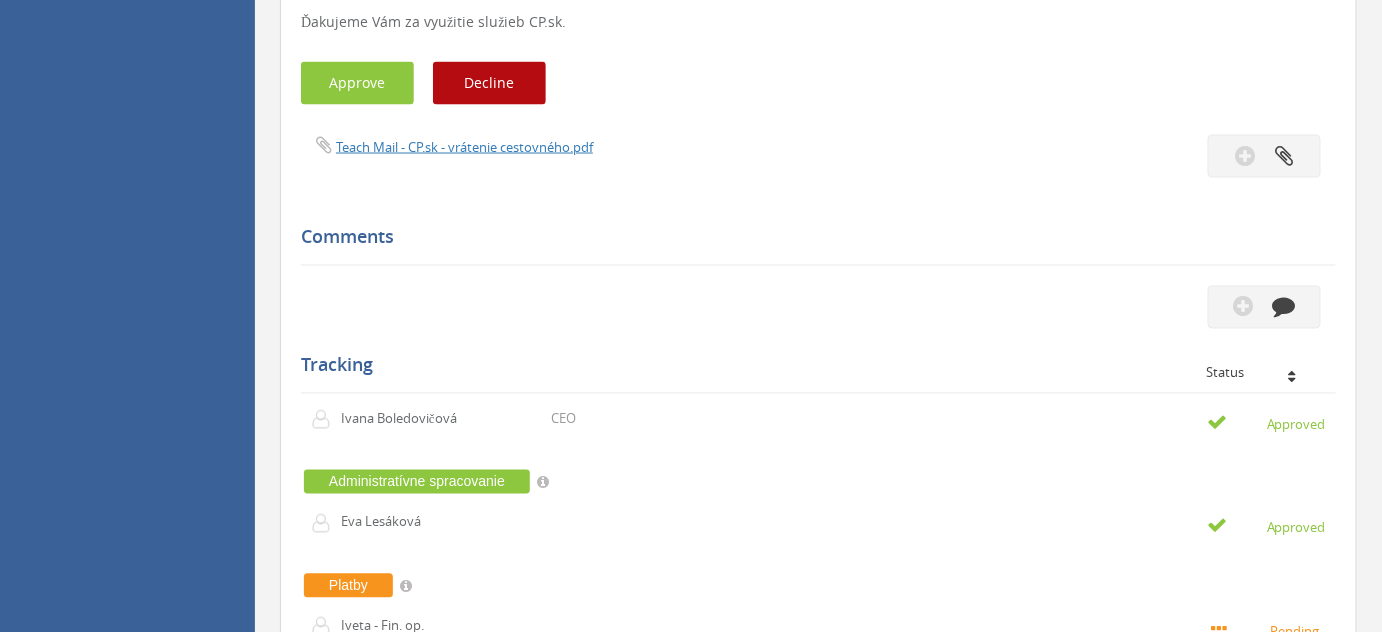 scroll, scrollTop: 1107, scrollLeft: 0, axis: vertical 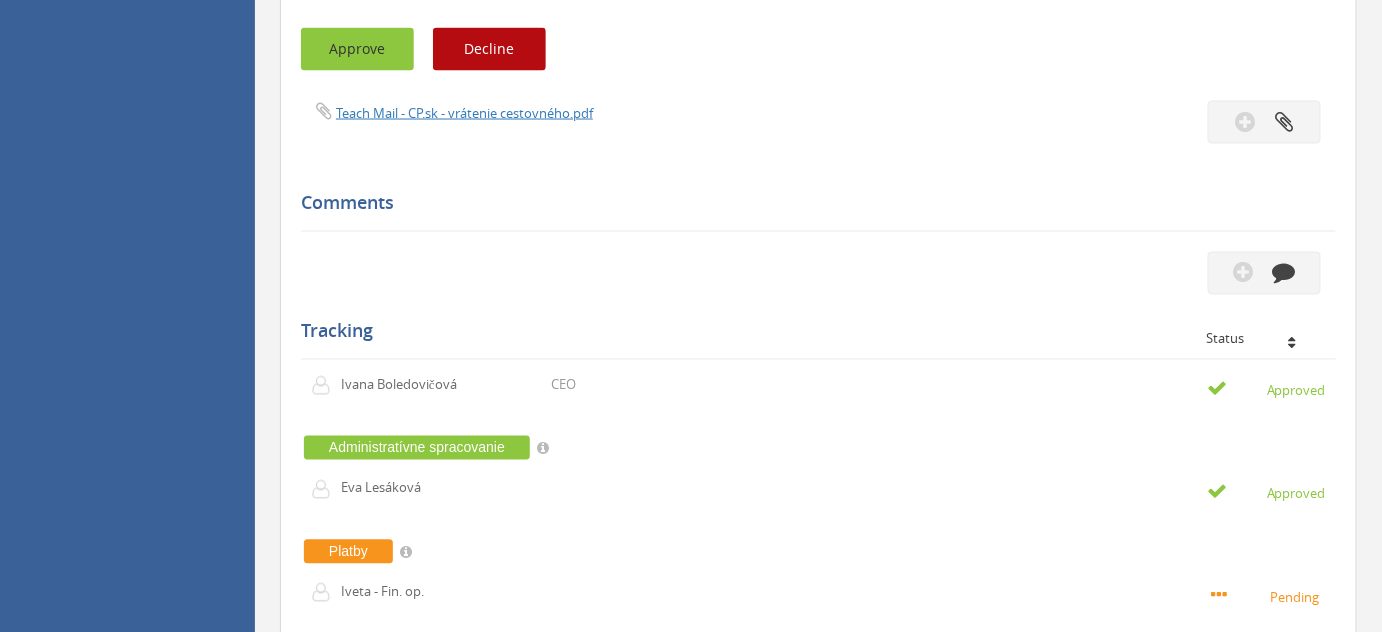 click on "Approve" at bounding box center (357, 49) 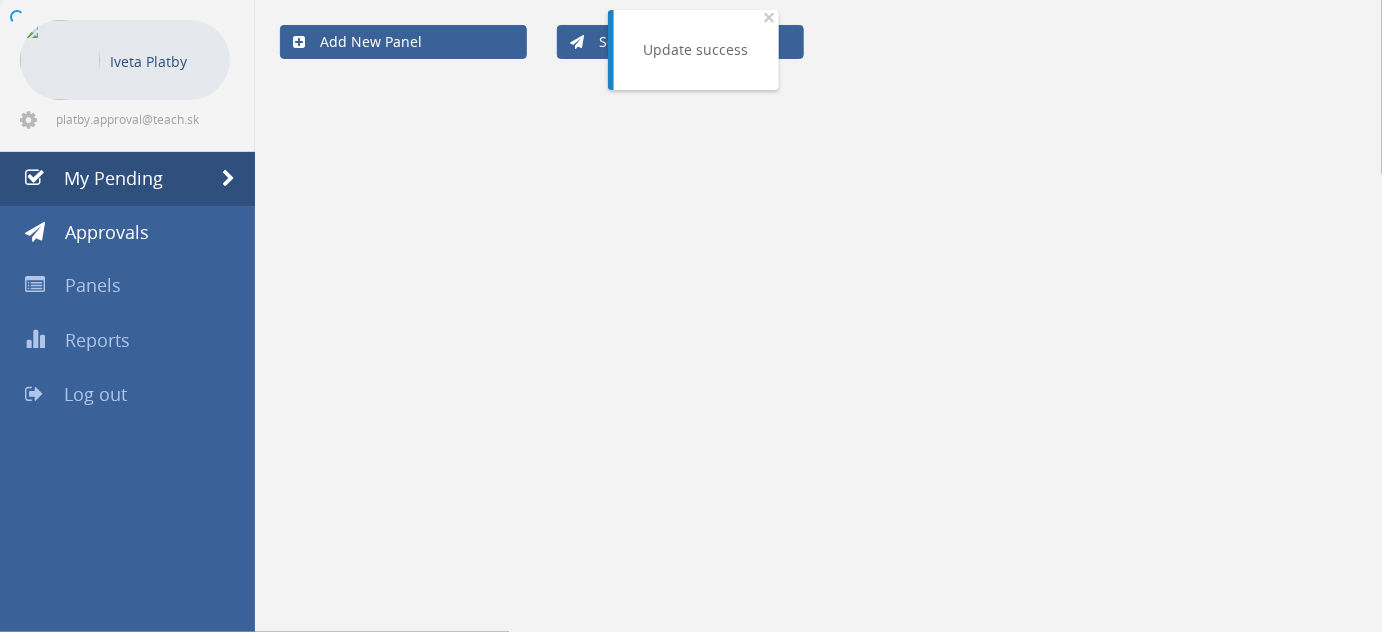 scroll, scrollTop: 80, scrollLeft: 0, axis: vertical 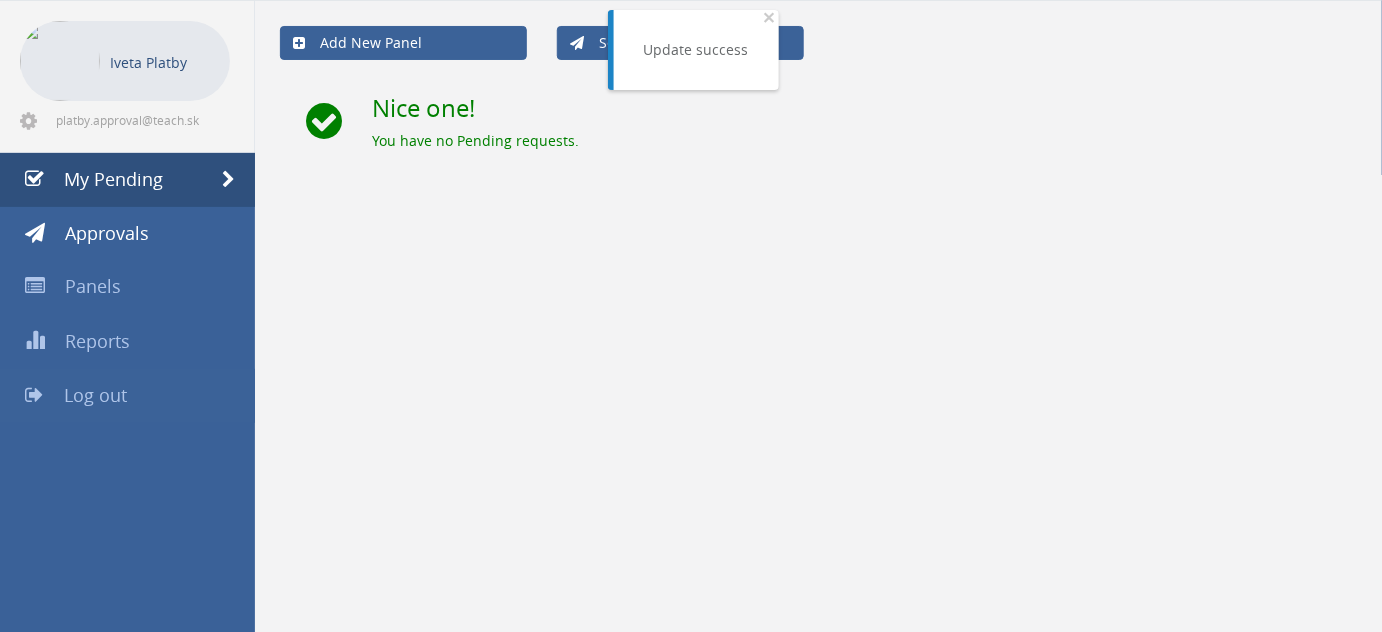 click on "Log out" at bounding box center [95, 395] 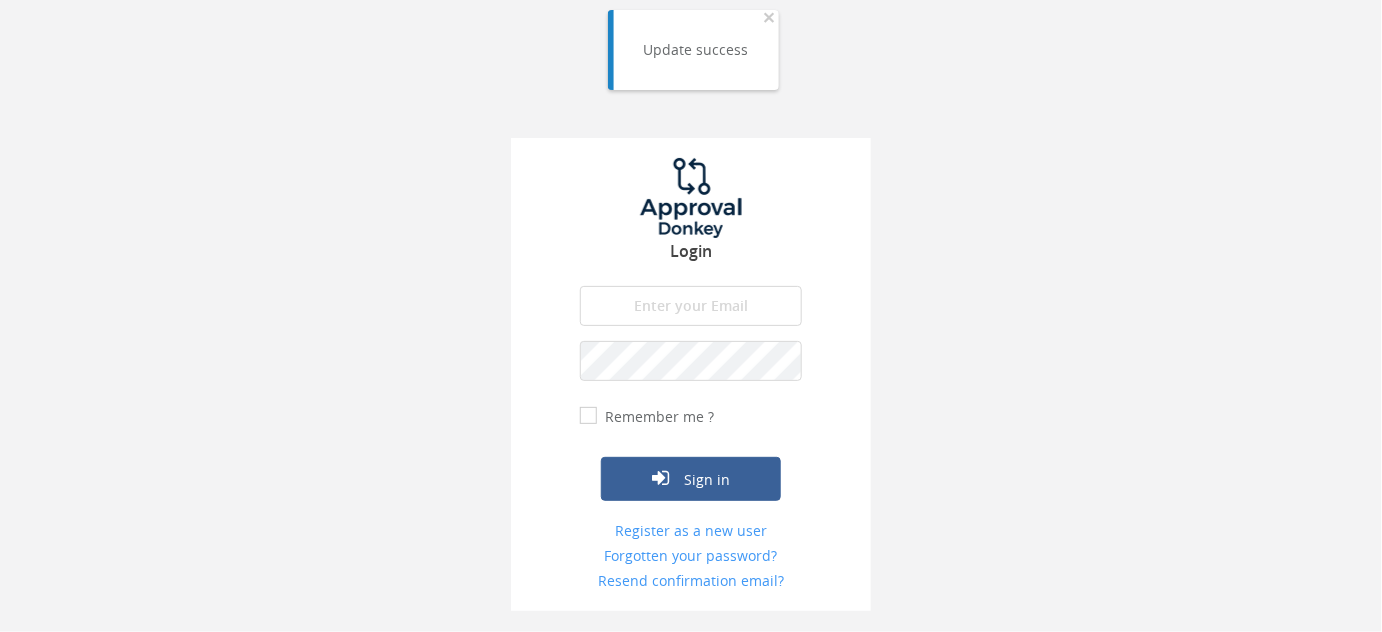 scroll, scrollTop: 0, scrollLeft: 0, axis: both 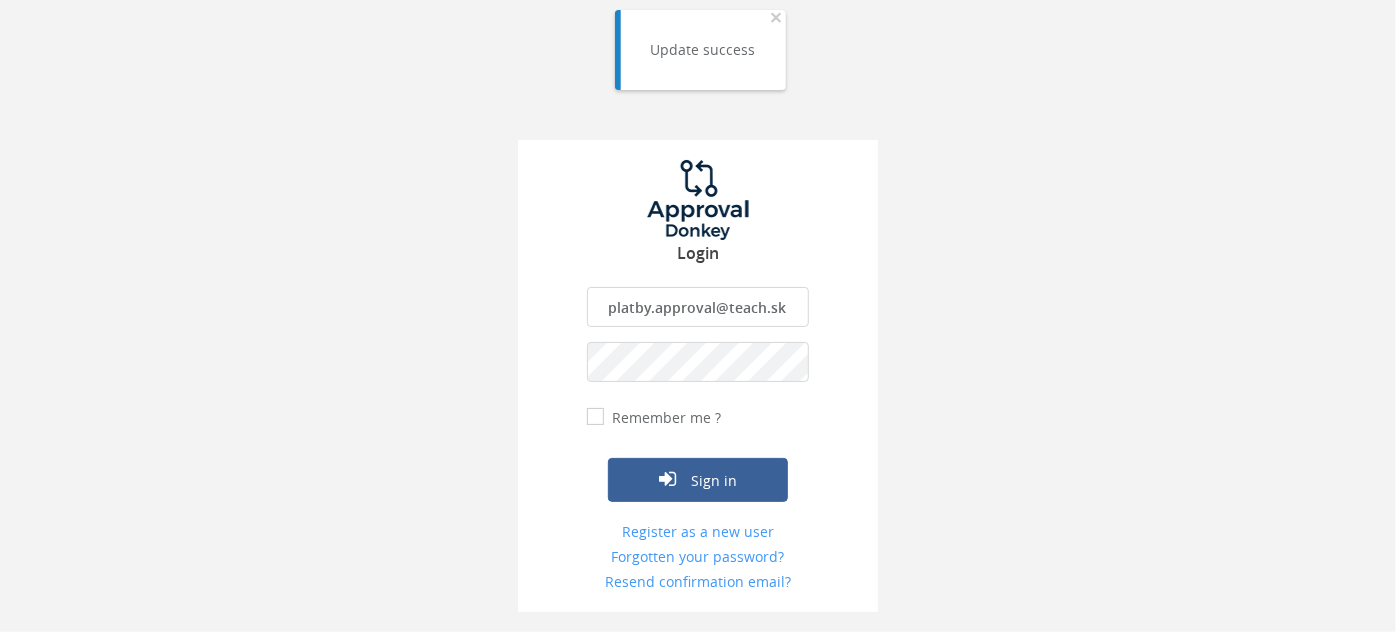 click on "platby.approval@teach.sk" at bounding box center (698, 307) 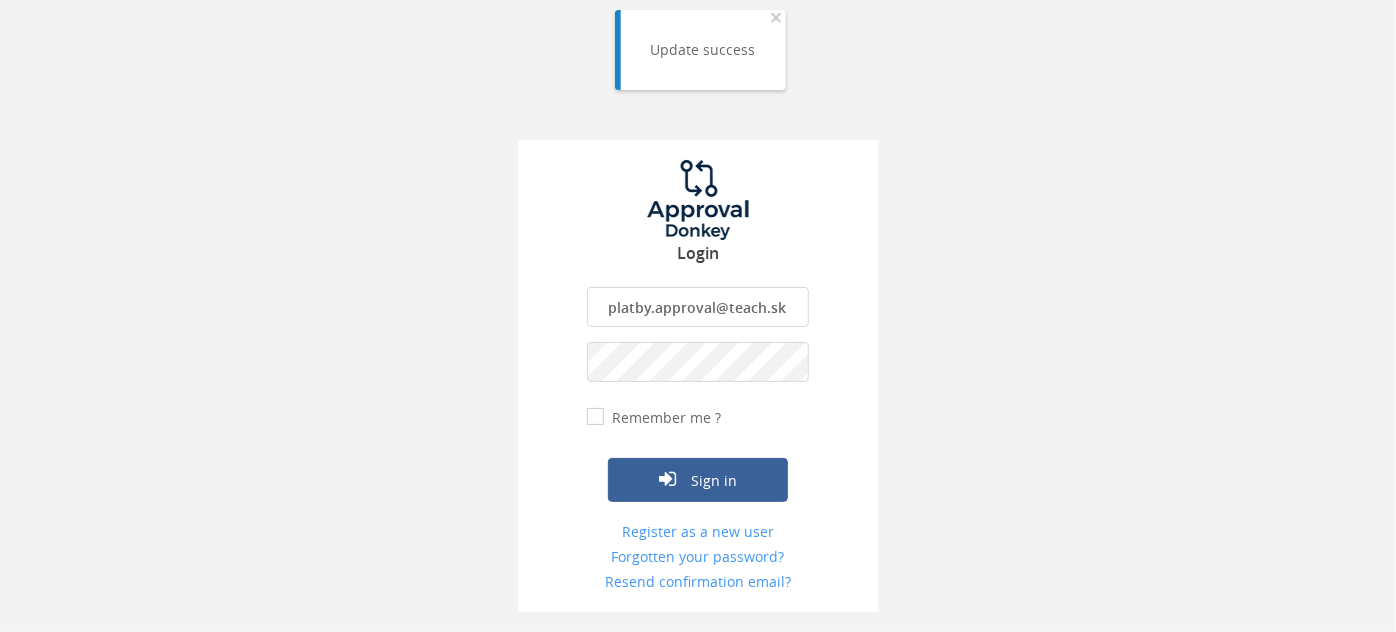 type on "[EMAIL]" 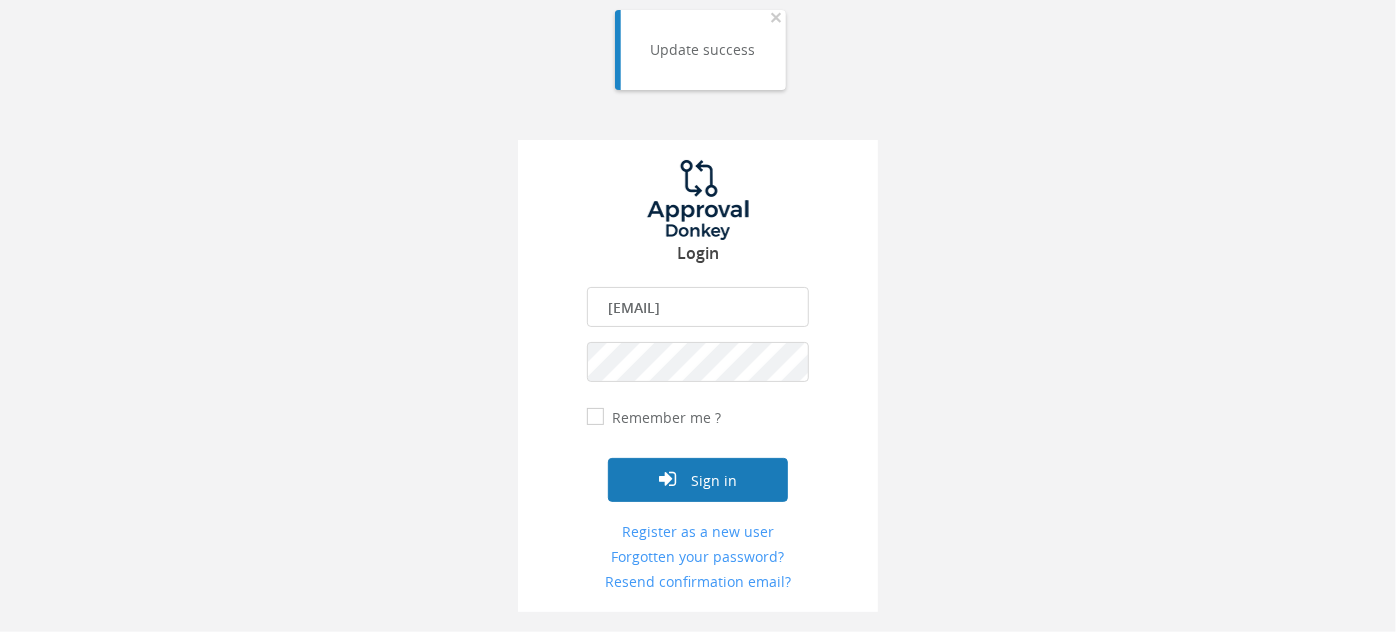 click on "Sign in" at bounding box center (698, 480) 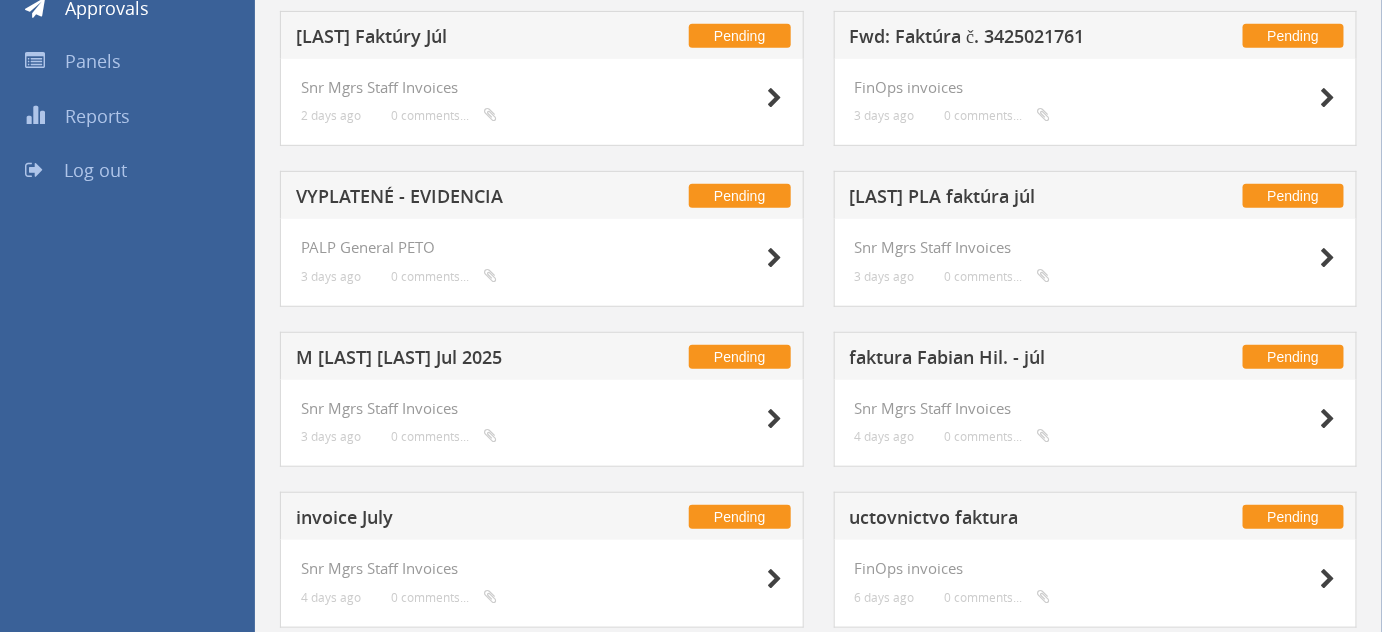 scroll, scrollTop: 523, scrollLeft: 0, axis: vertical 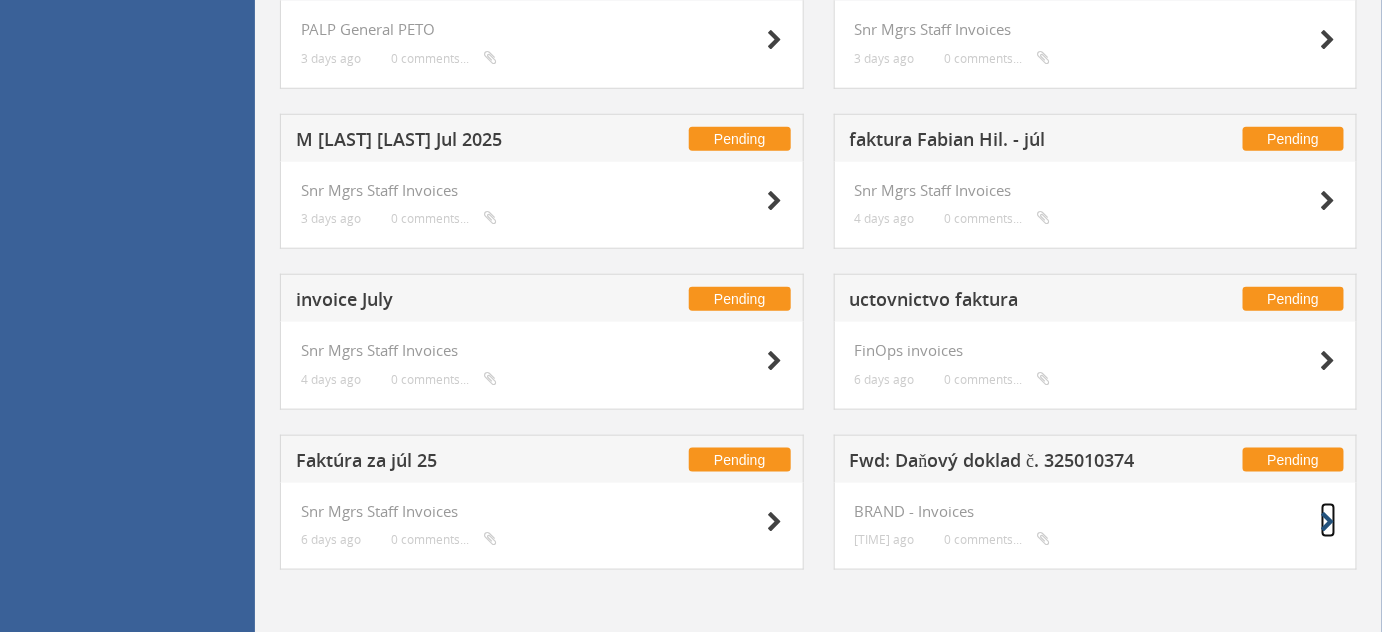 click at bounding box center [1328, 522] 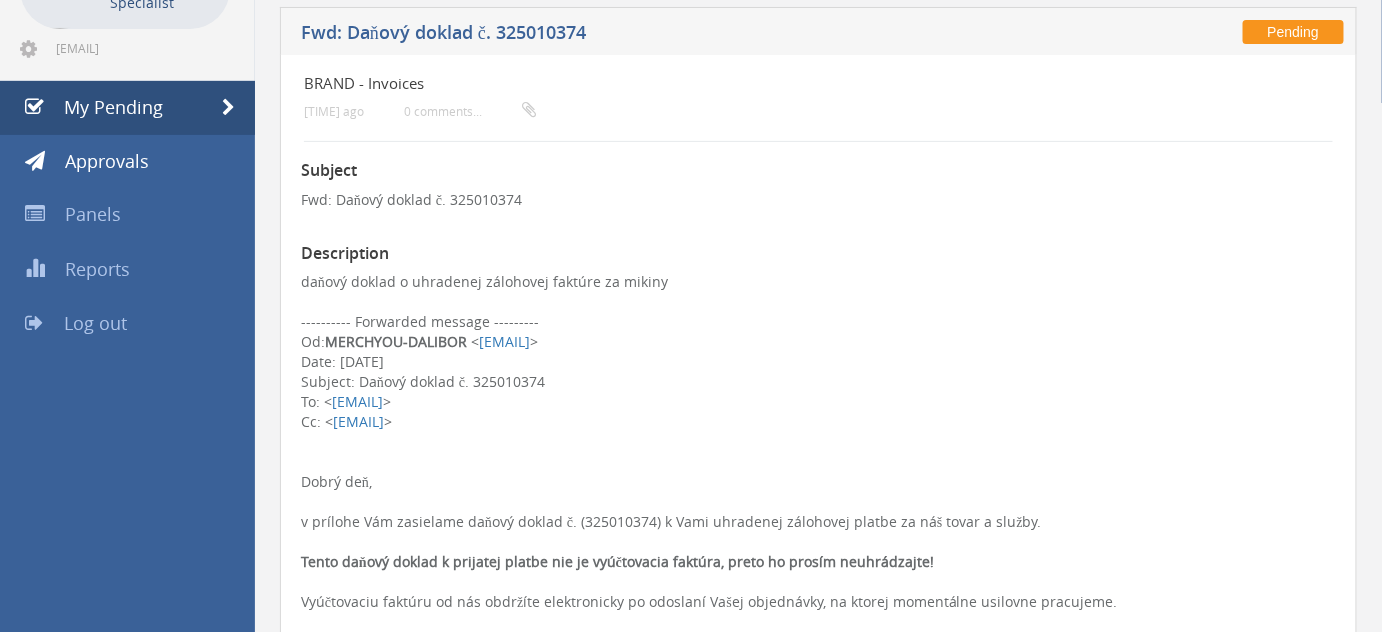 scroll, scrollTop: 144, scrollLeft: 0, axis: vertical 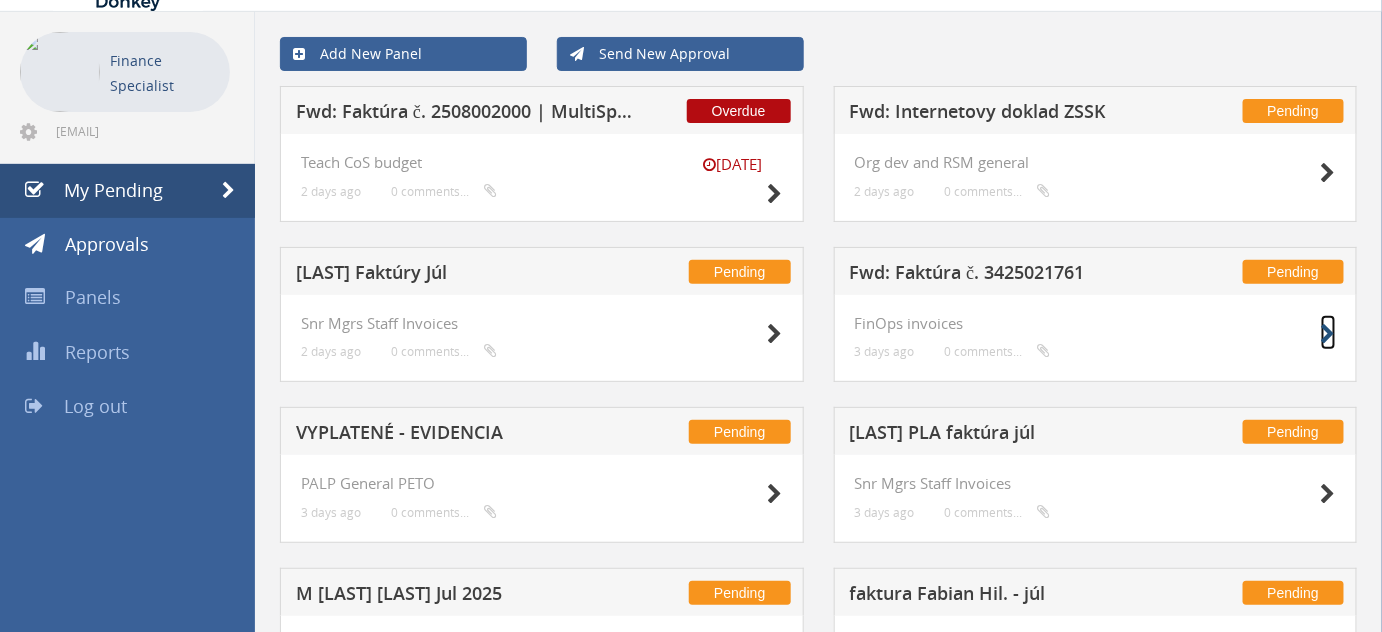 click at bounding box center [1328, 334] 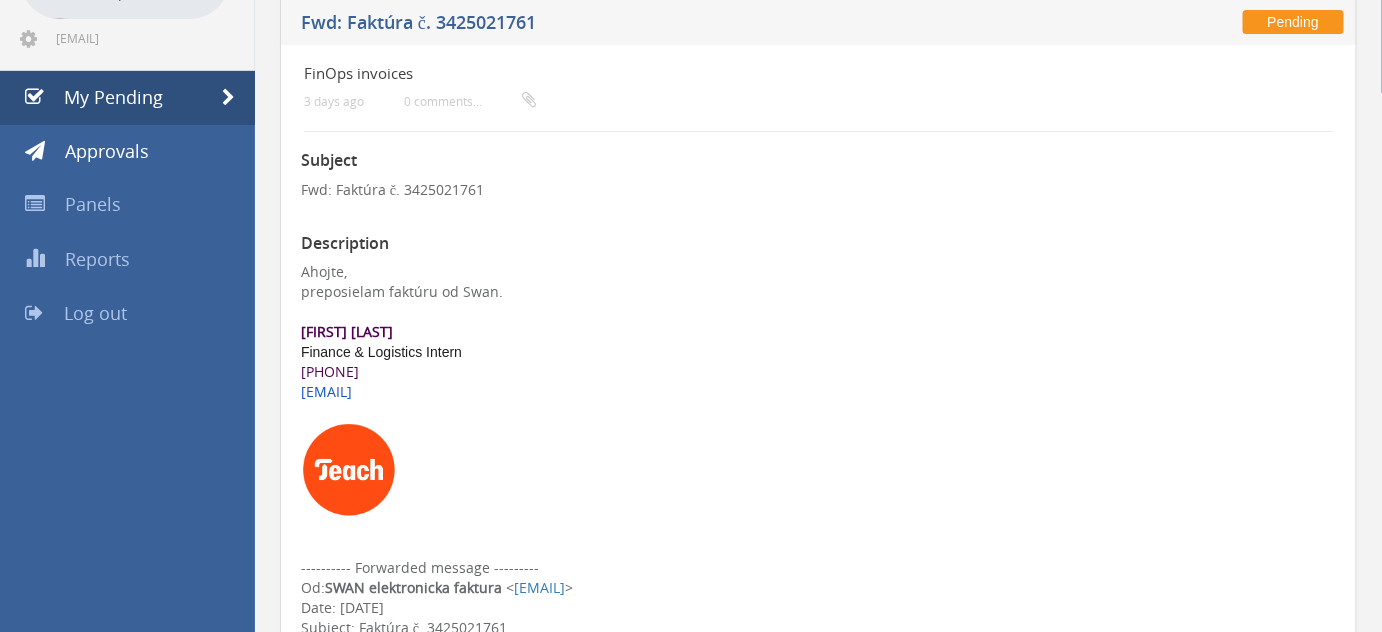 scroll, scrollTop: 164, scrollLeft: 0, axis: vertical 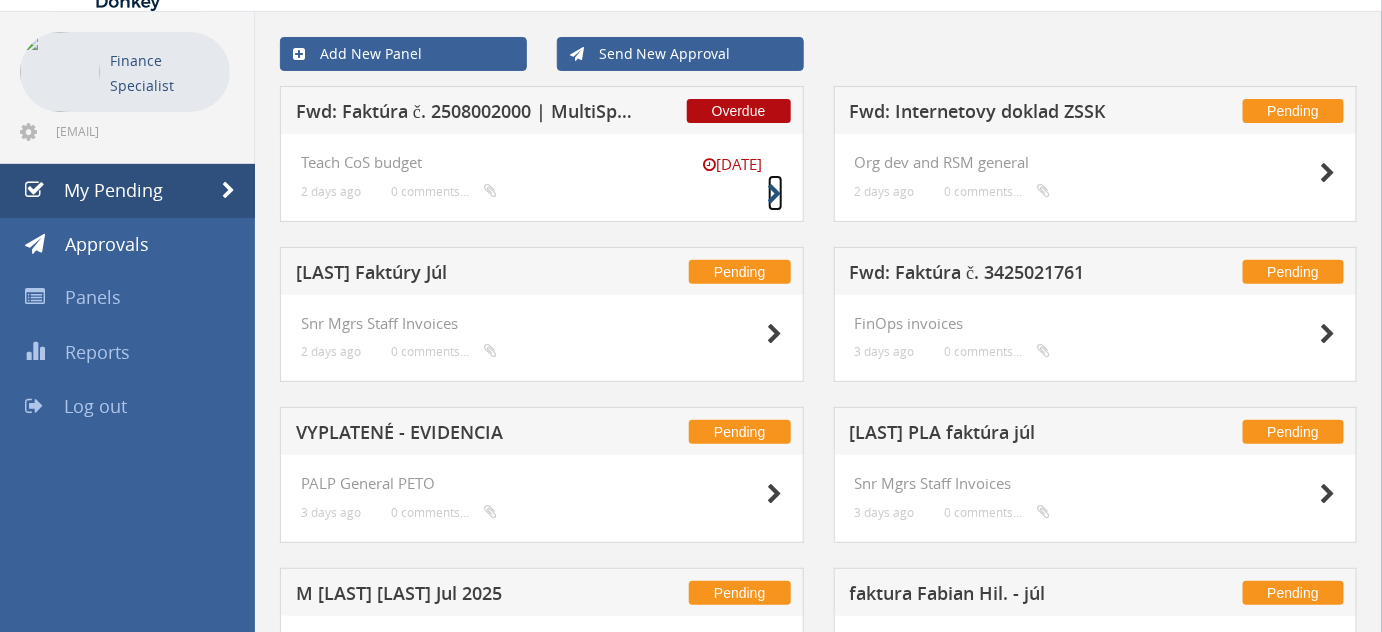 click at bounding box center [775, 194] 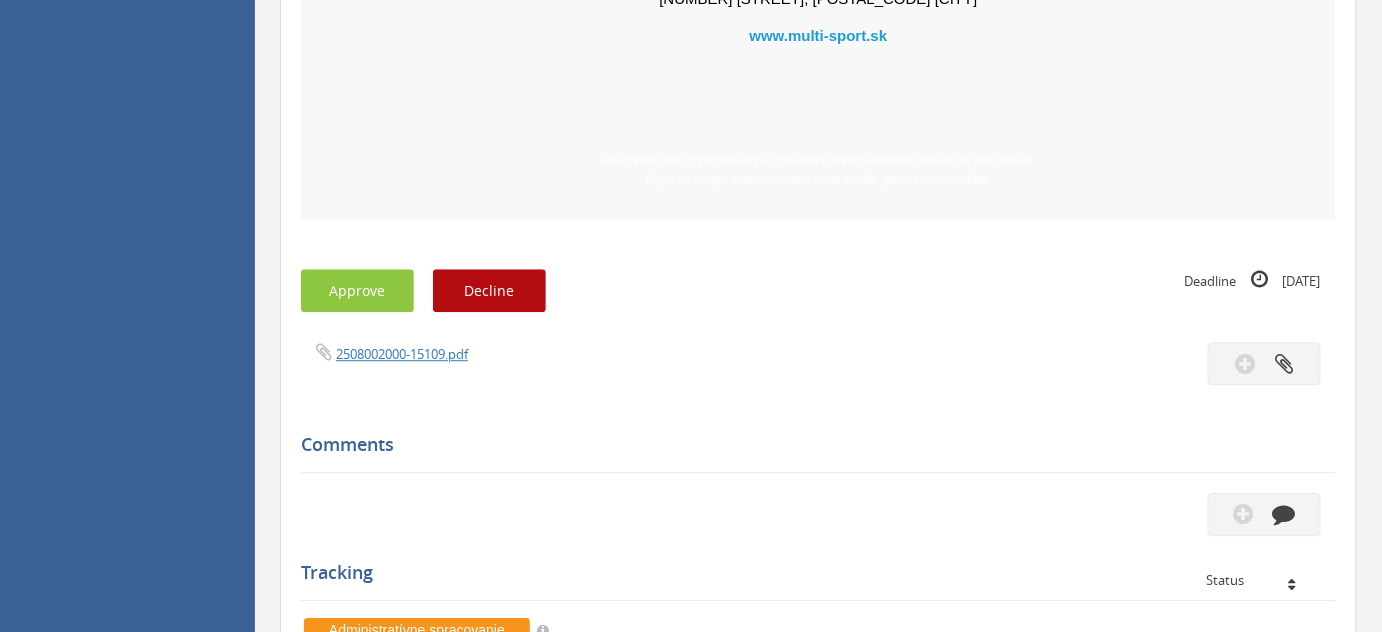 scroll, scrollTop: 1629, scrollLeft: 0, axis: vertical 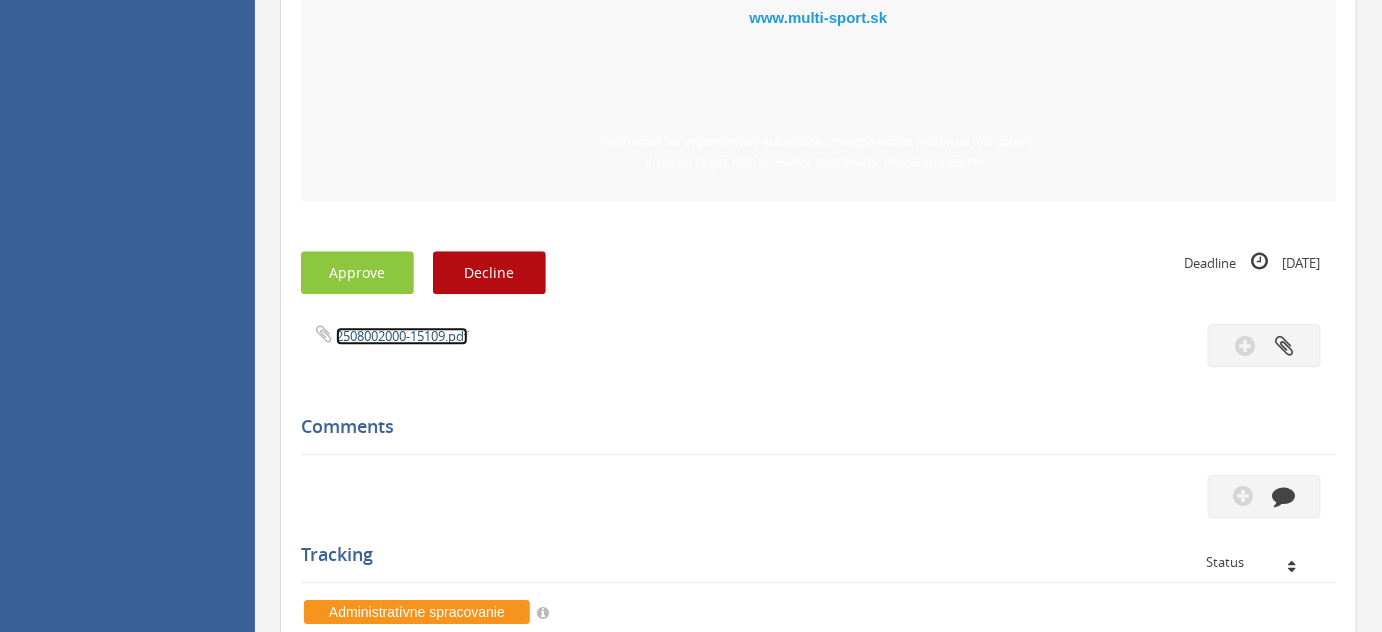 click on "2508002000-15109.pdf" at bounding box center [402, 336] 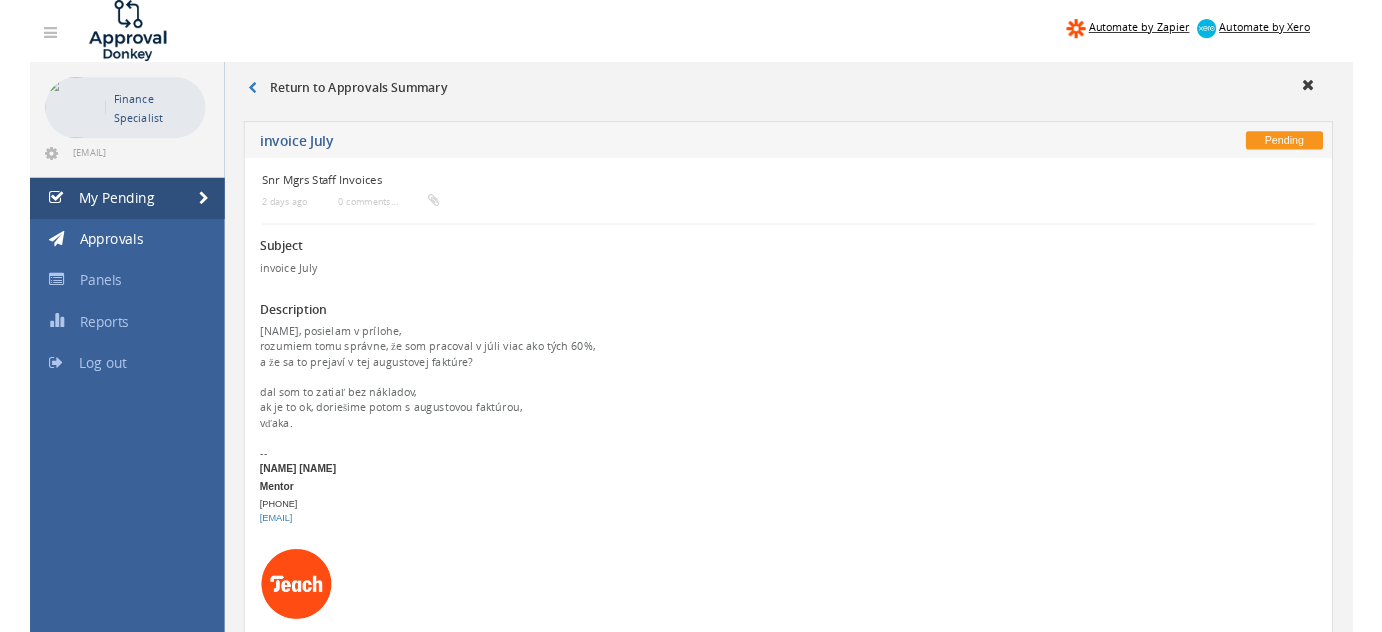 scroll, scrollTop: 261, scrollLeft: 0, axis: vertical 